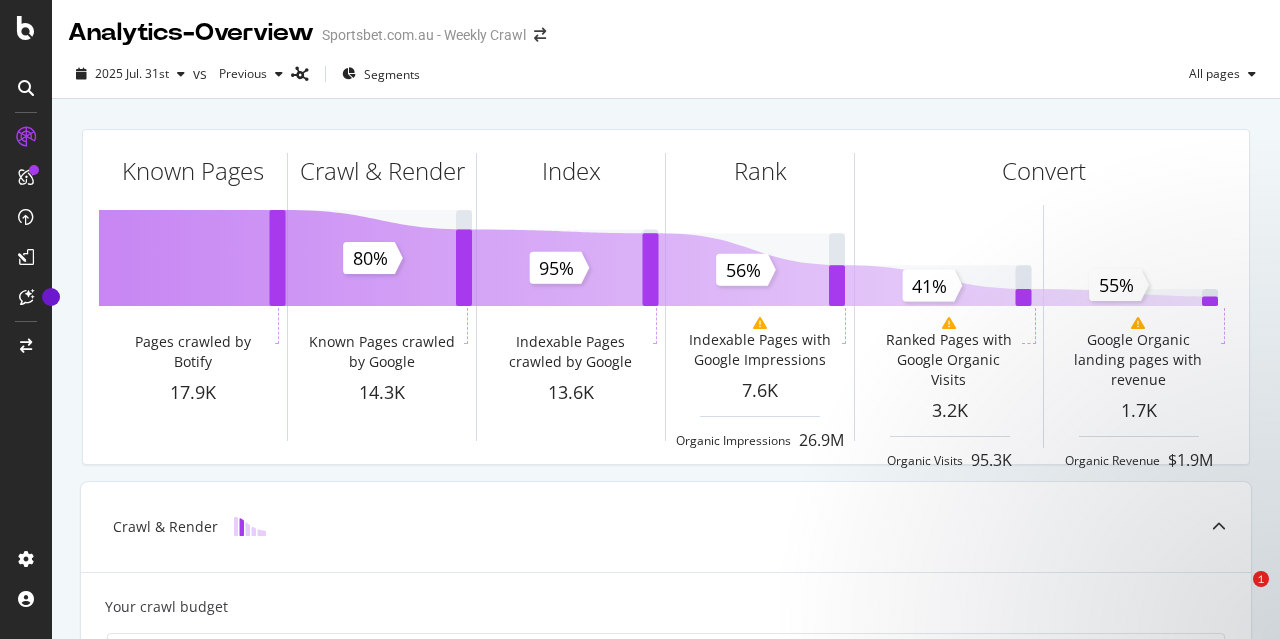 scroll, scrollTop: 0, scrollLeft: 0, axis: both 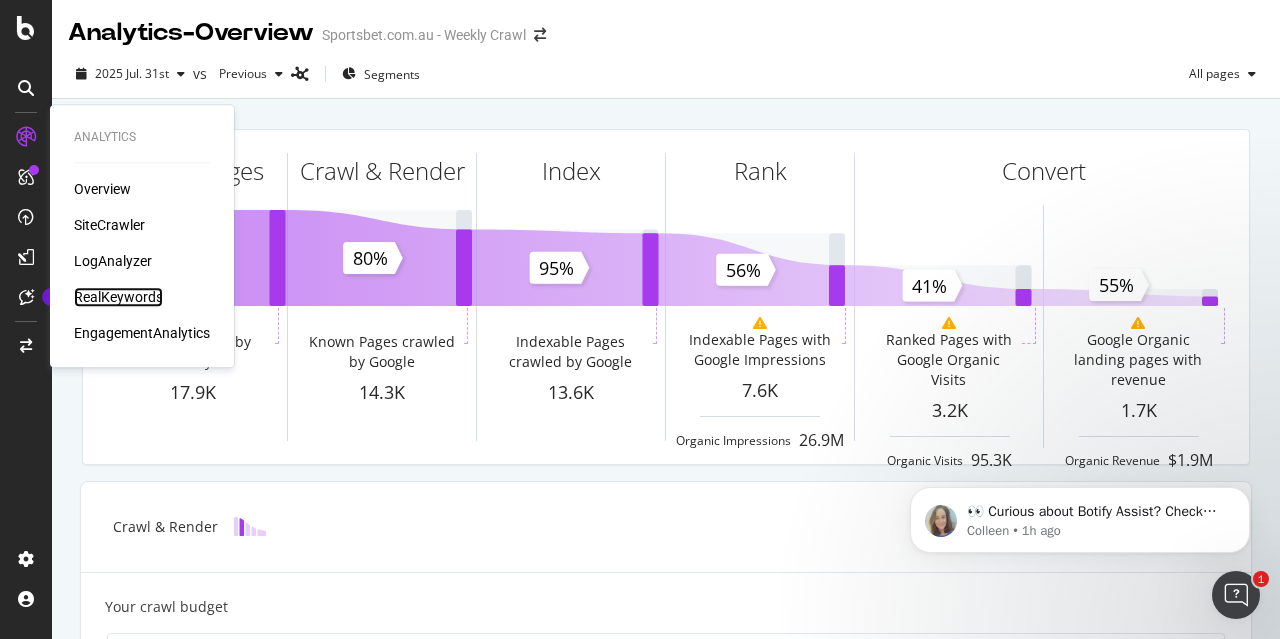 click on "RealKeywords" at bounding box center [118, 297] 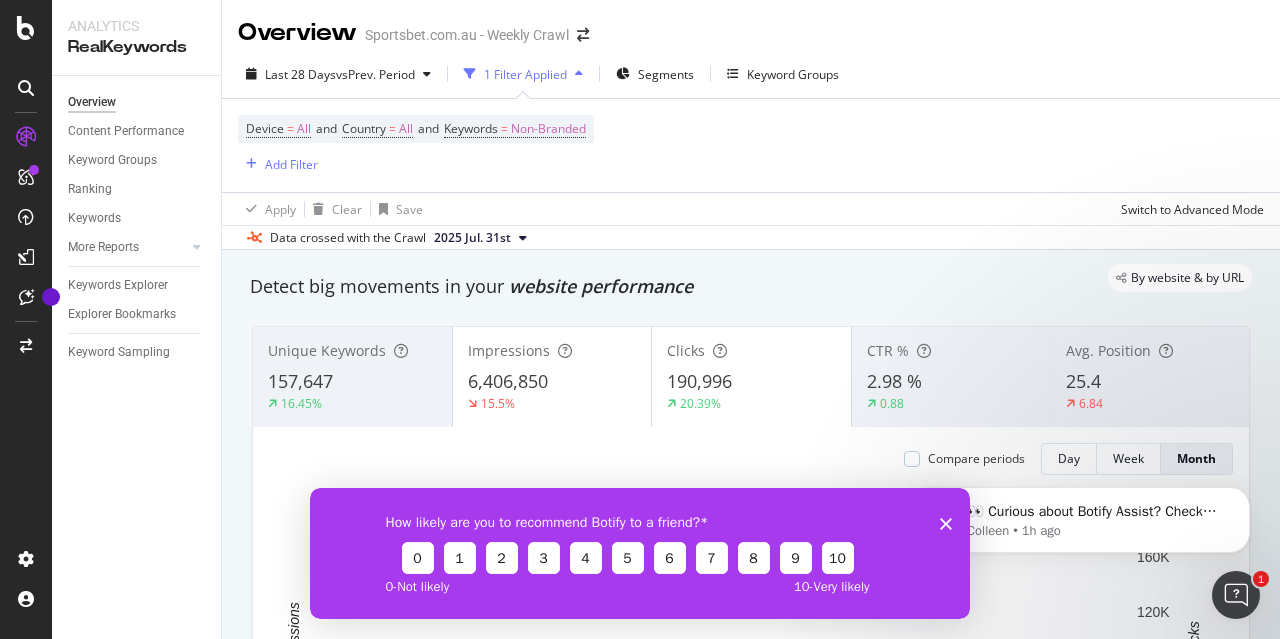 scroll, scrollTop: 0, scrollLeft: 0, axis: both 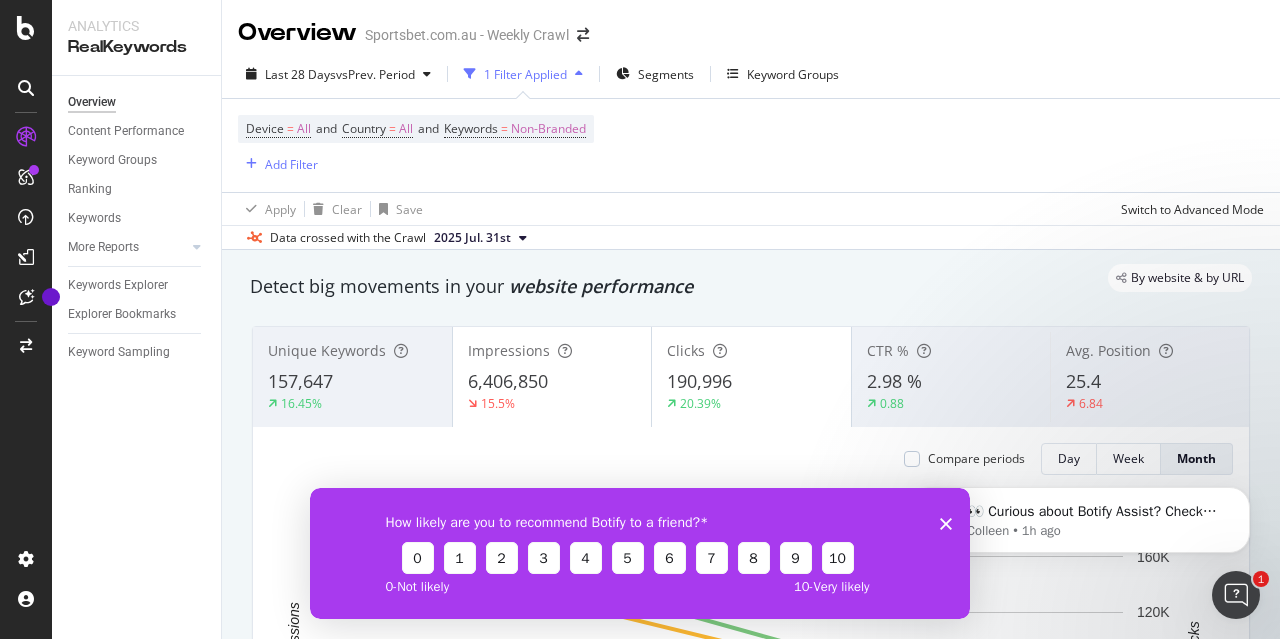 drag, startPoint x: 364, startPoint y: 21, endPoint x: 1252, endPoint y: 389, distance: 961.23254 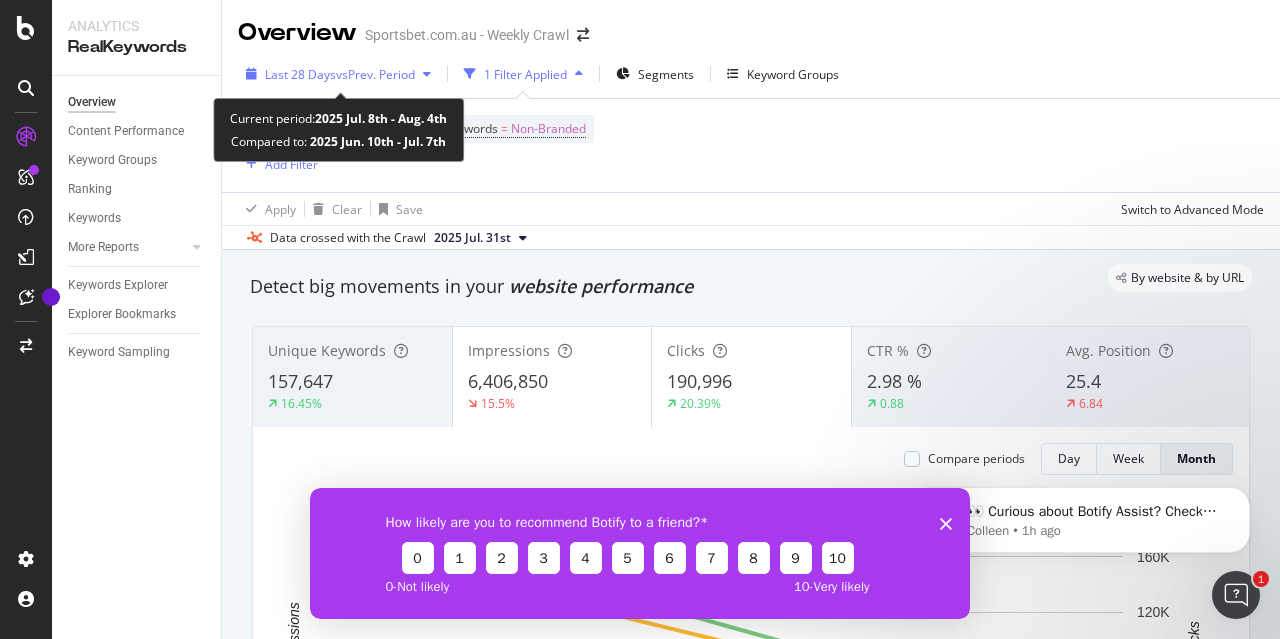 click on "vs  Prev. Period" at bounding box center [375, 74] 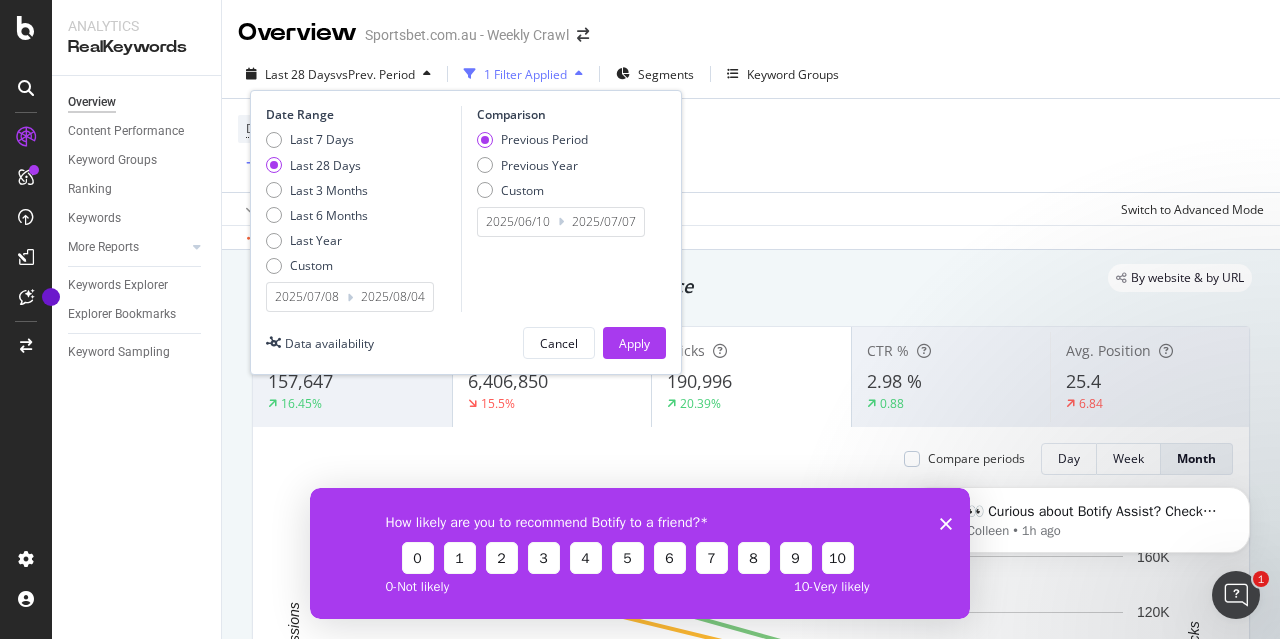 click on "2025/07/08" at bounding box center (307, 297) 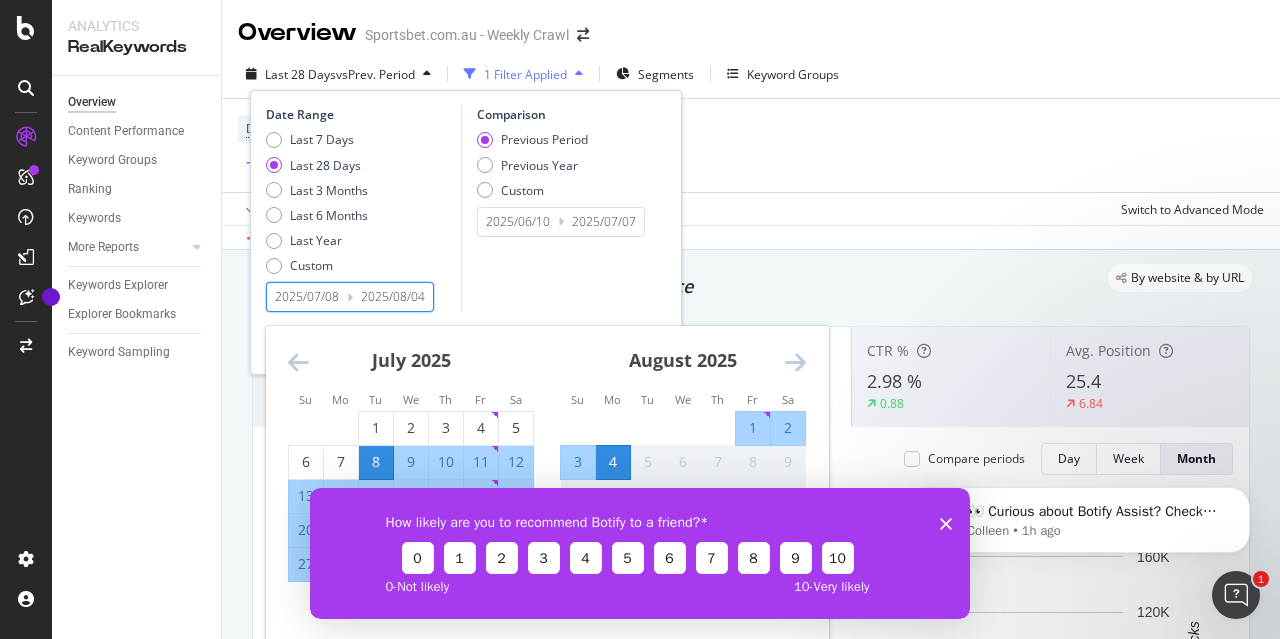 click 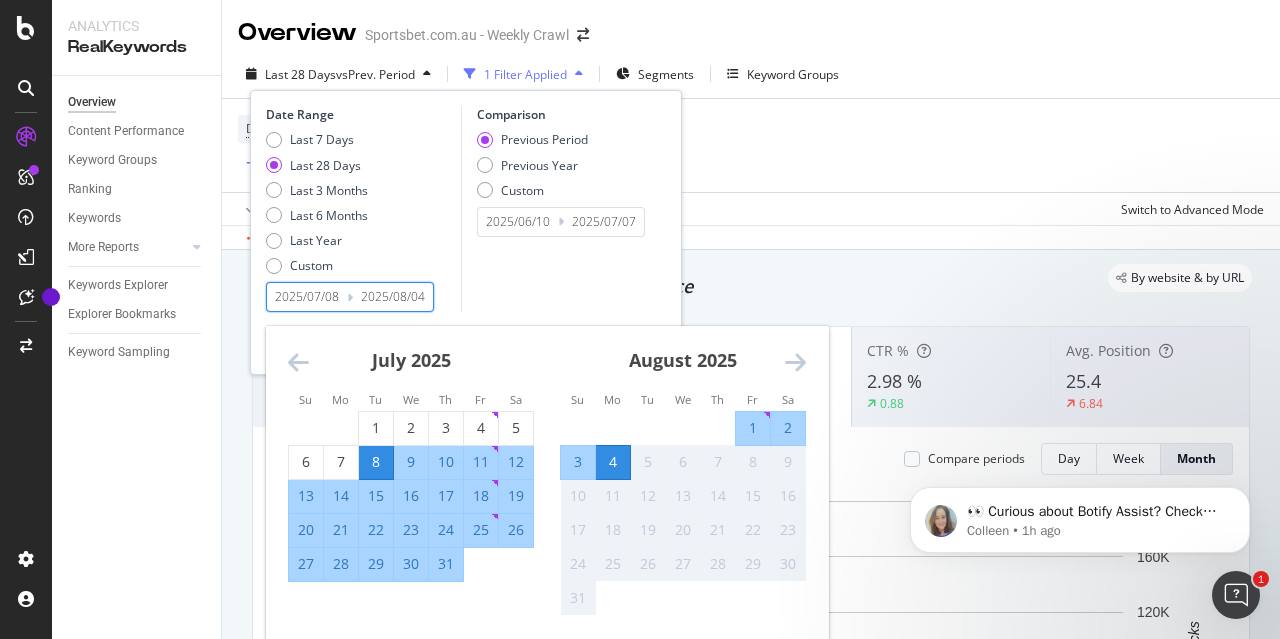 click on "2025/07/08" at bounding box center [307, 297] 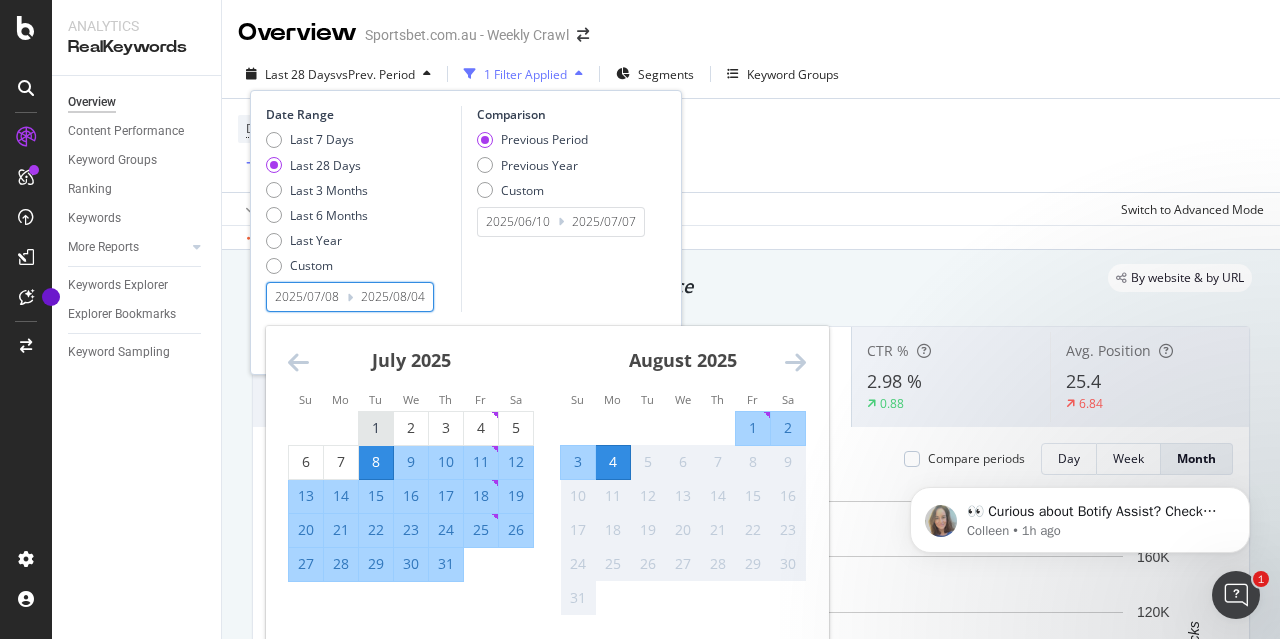 click on "1" at bounding box center (376, 428) 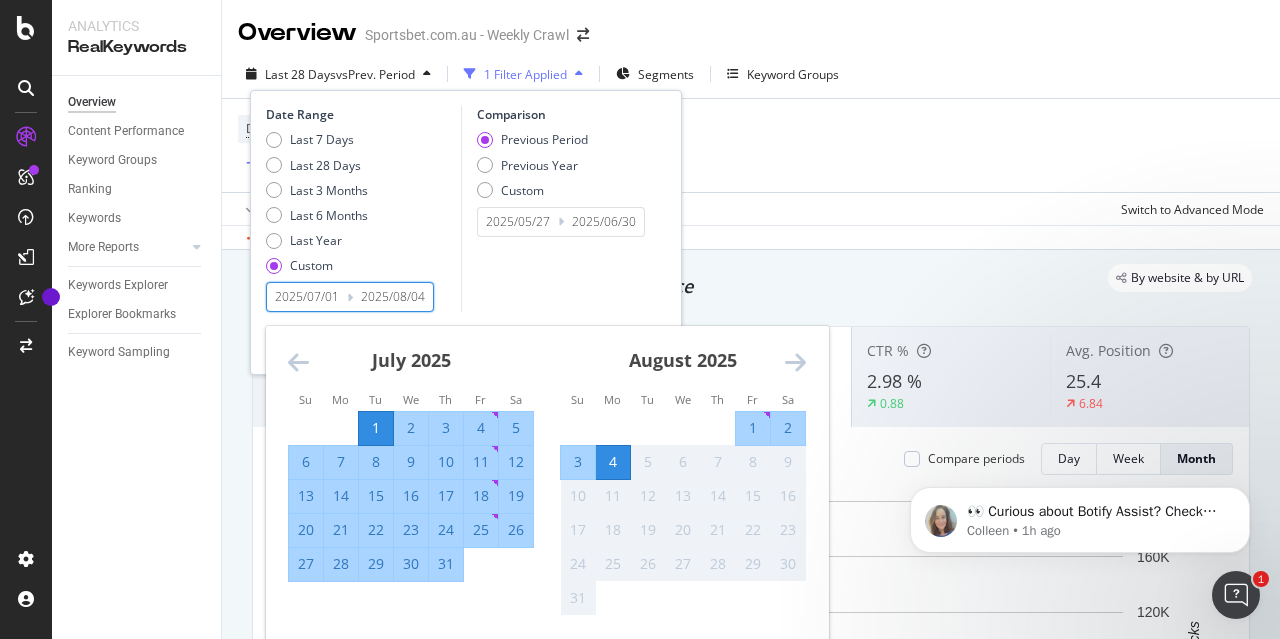 click on "31" at bounding box center [446, 564] 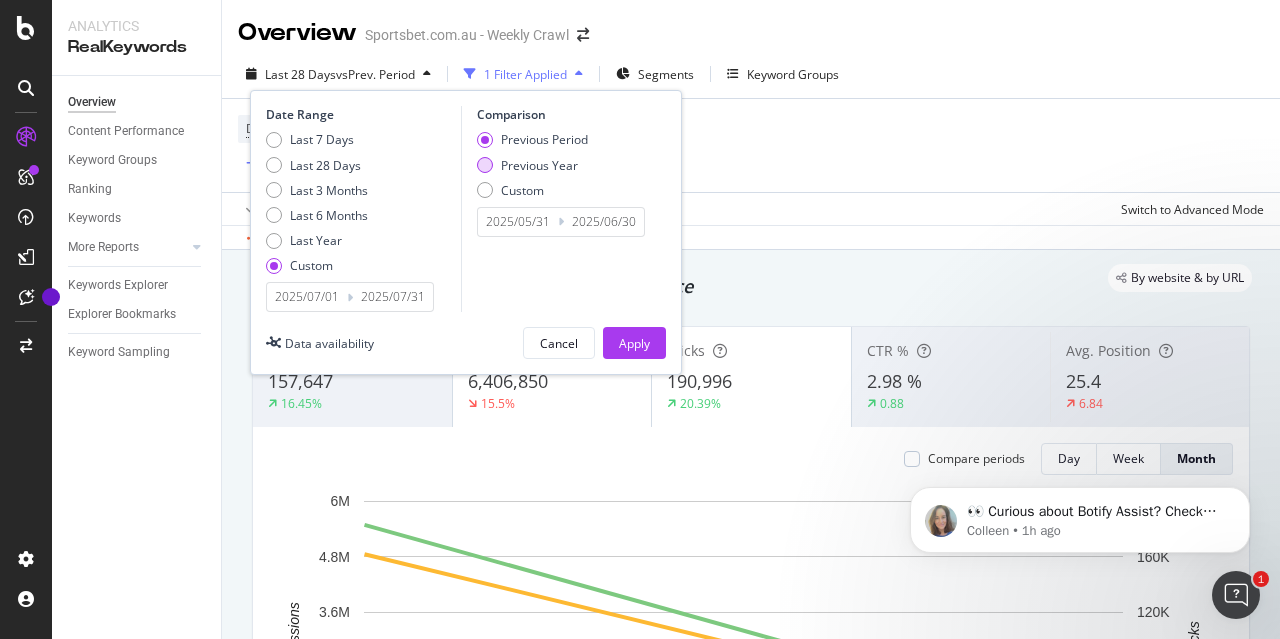 click on "Previous Year" at bounding box center (539, 165) 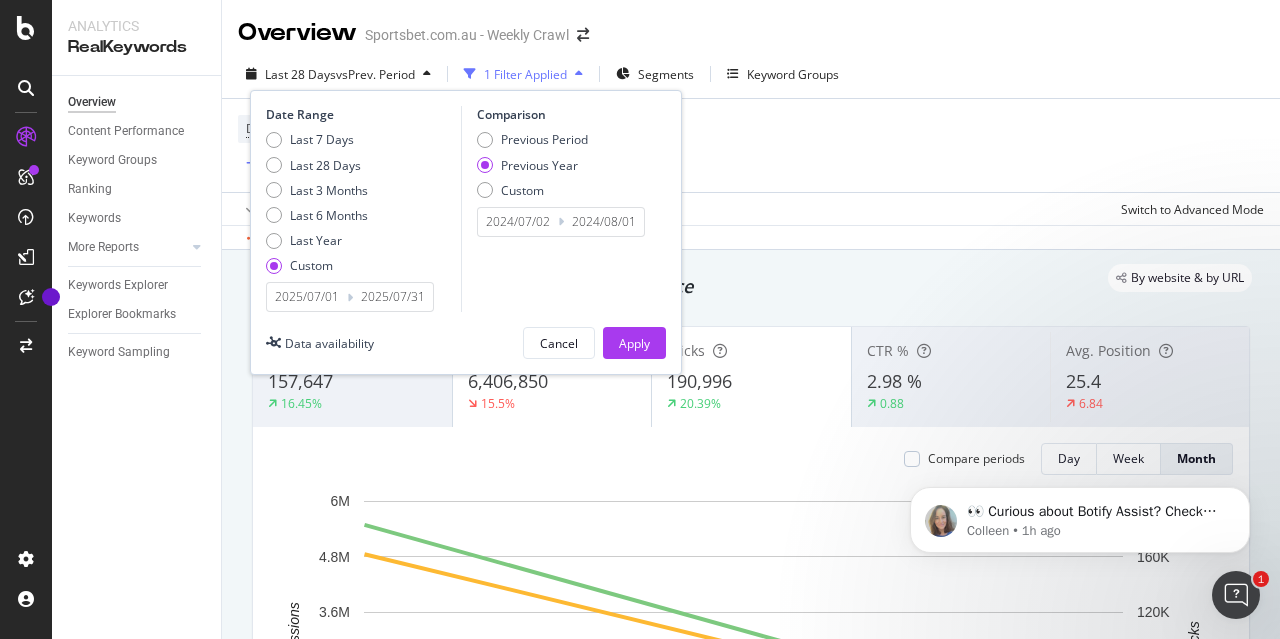 click on "2024/07/02" at bounding box center [518, 222] 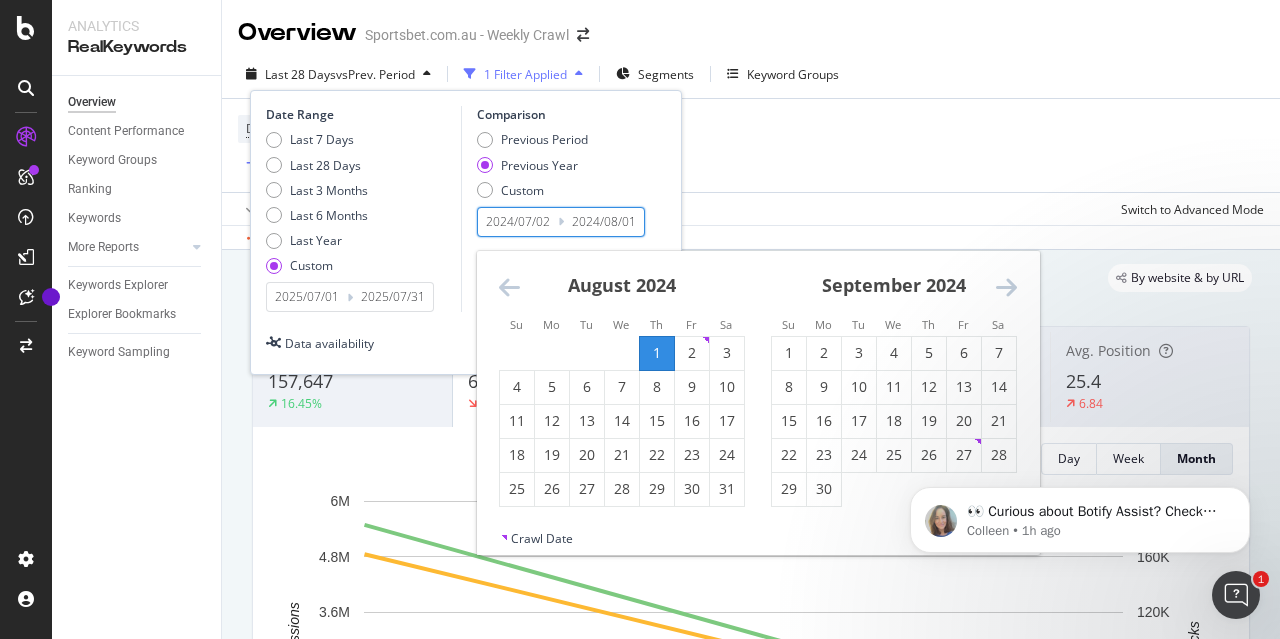 click at bounding box center (509, 287) 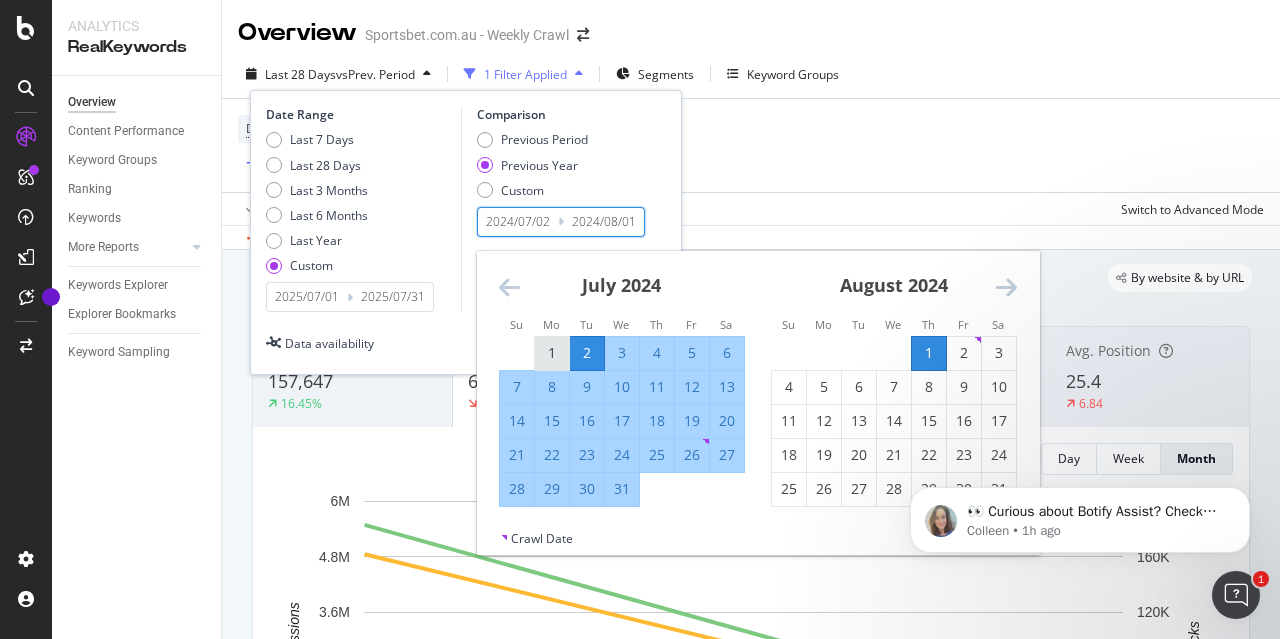 click on "1" at bounding box center [552, 353] 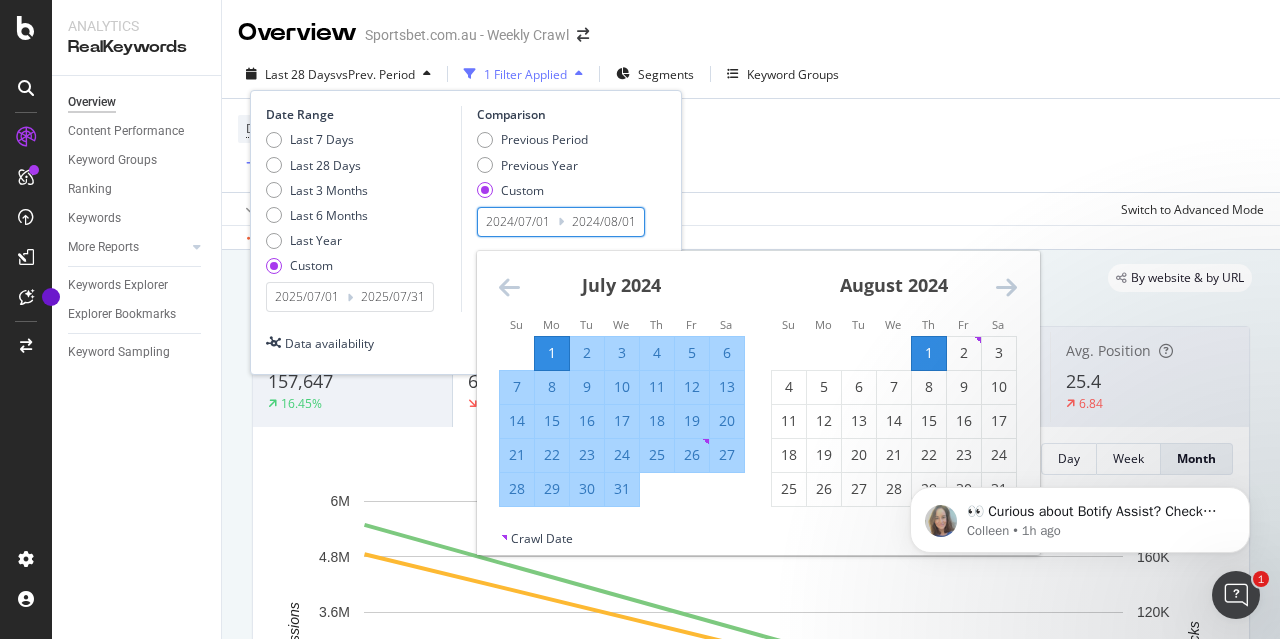 click on "31" at bounding box center [622, 489] 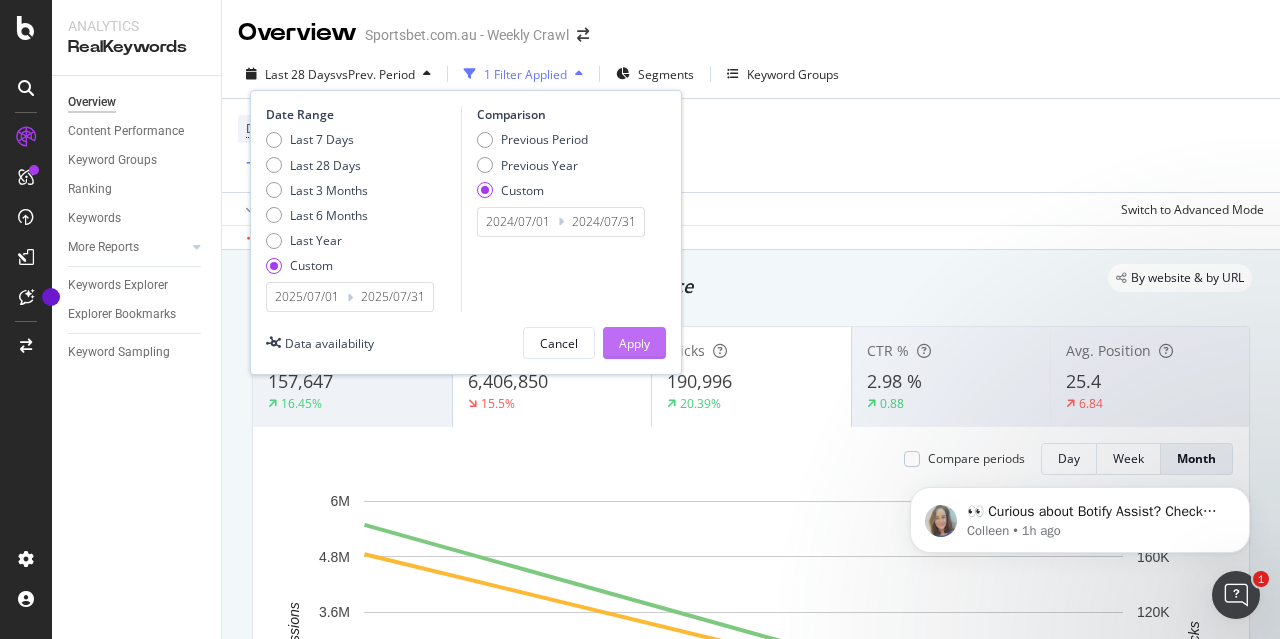 click on "Apply" at bounding box center (634, 343) 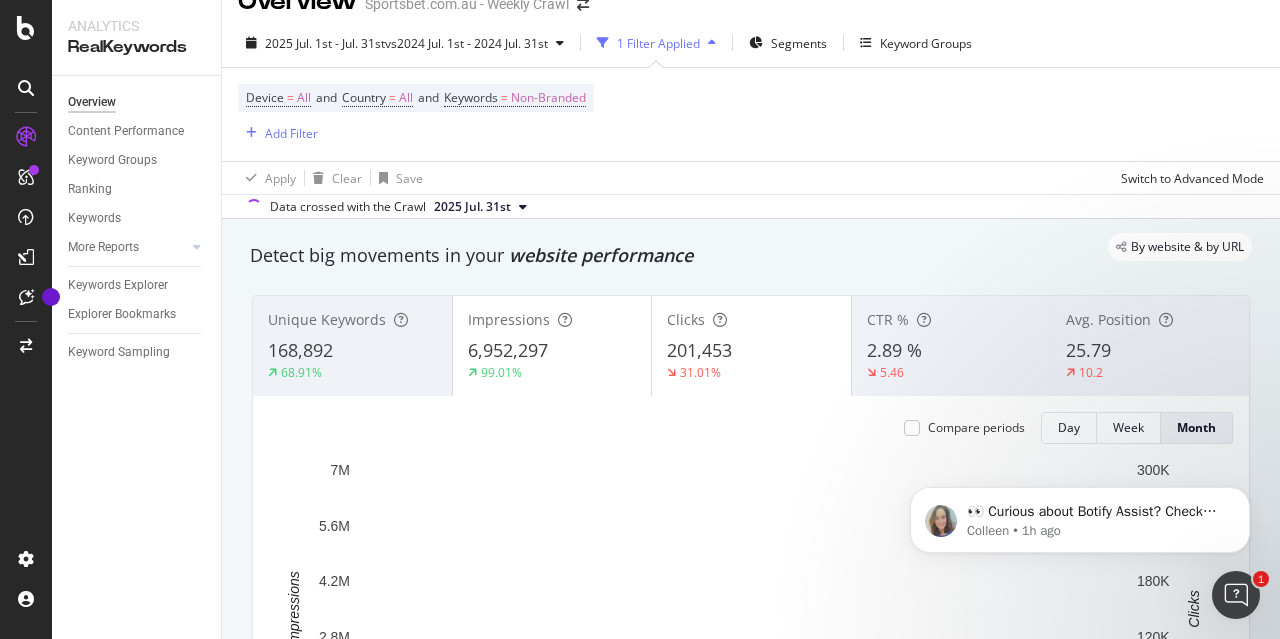 scroll, scrollTop: 0, scrollLeft: 0, axis: both 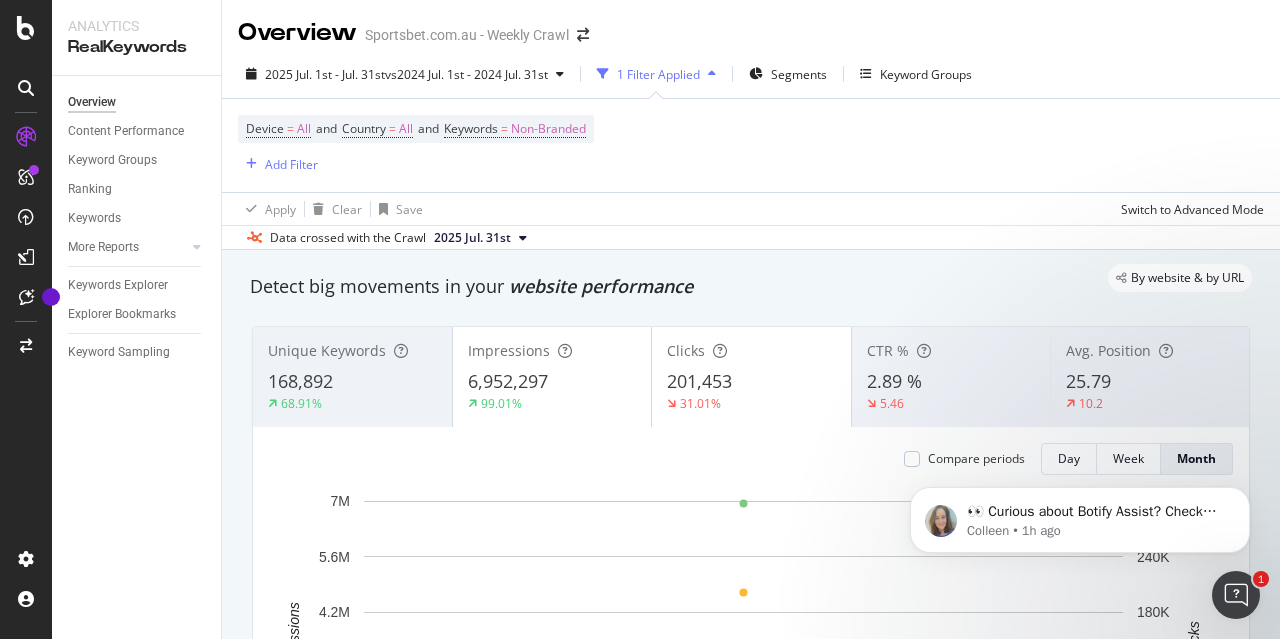 click on "1 Filter Applied" at bounding box center (658, 74) 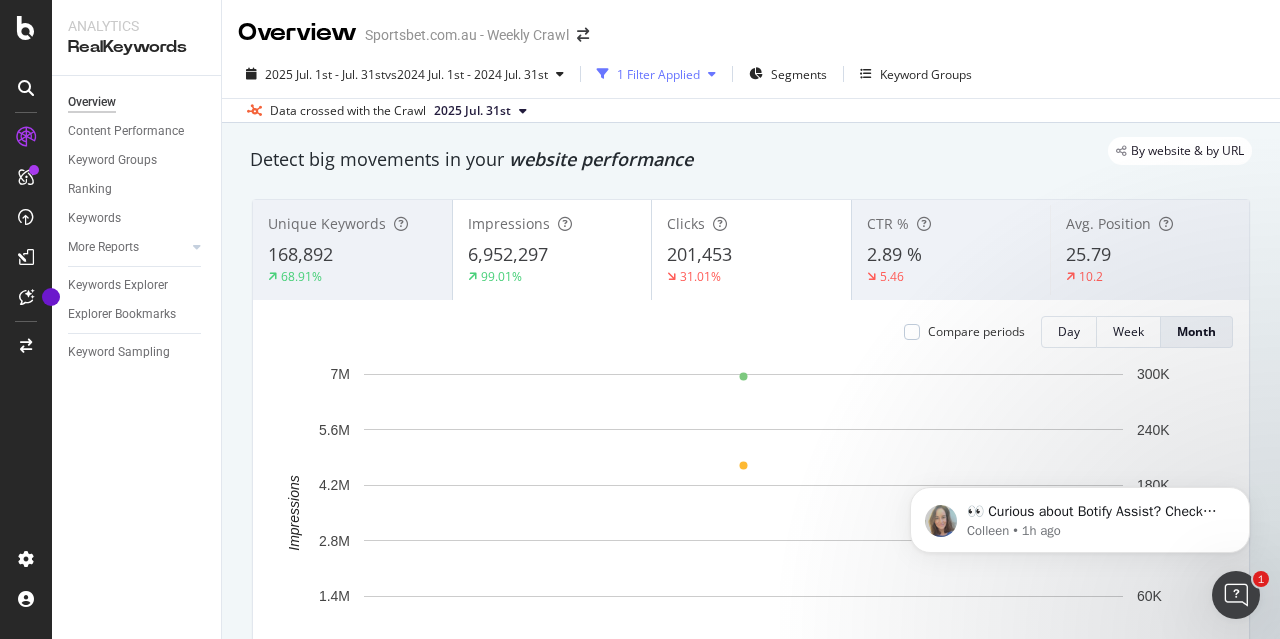 click on "1 Filter Applied" at bounding box center [658, 74] 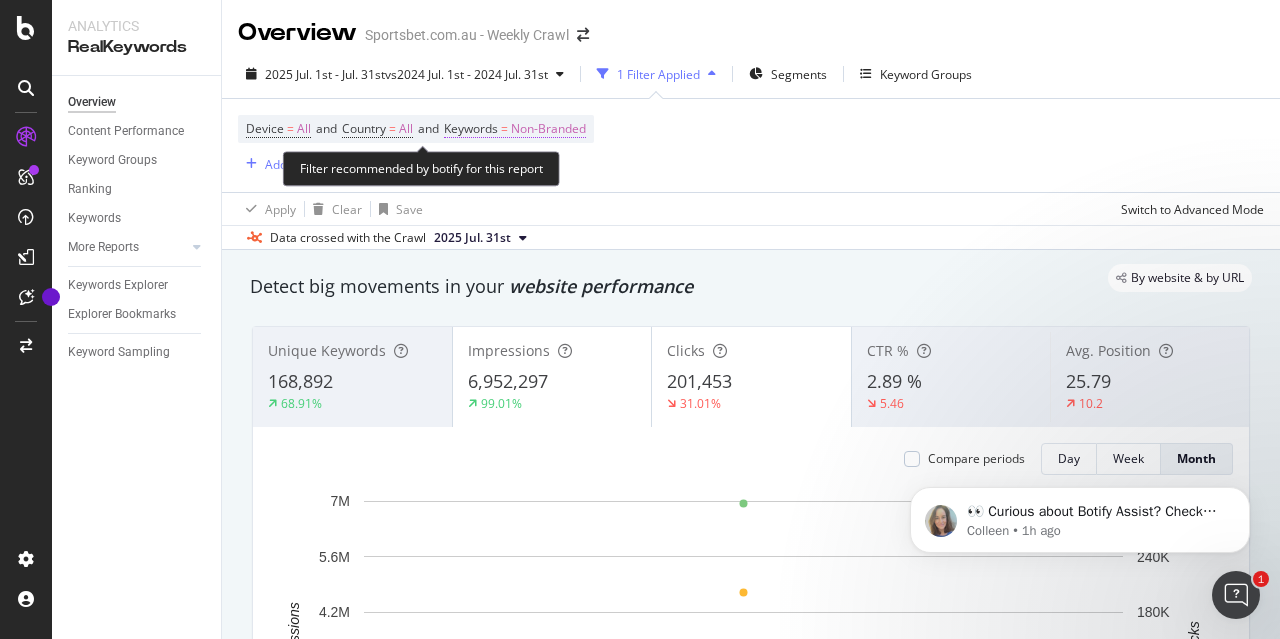 click on "Non-Branded" at bounding box center (548, 129) 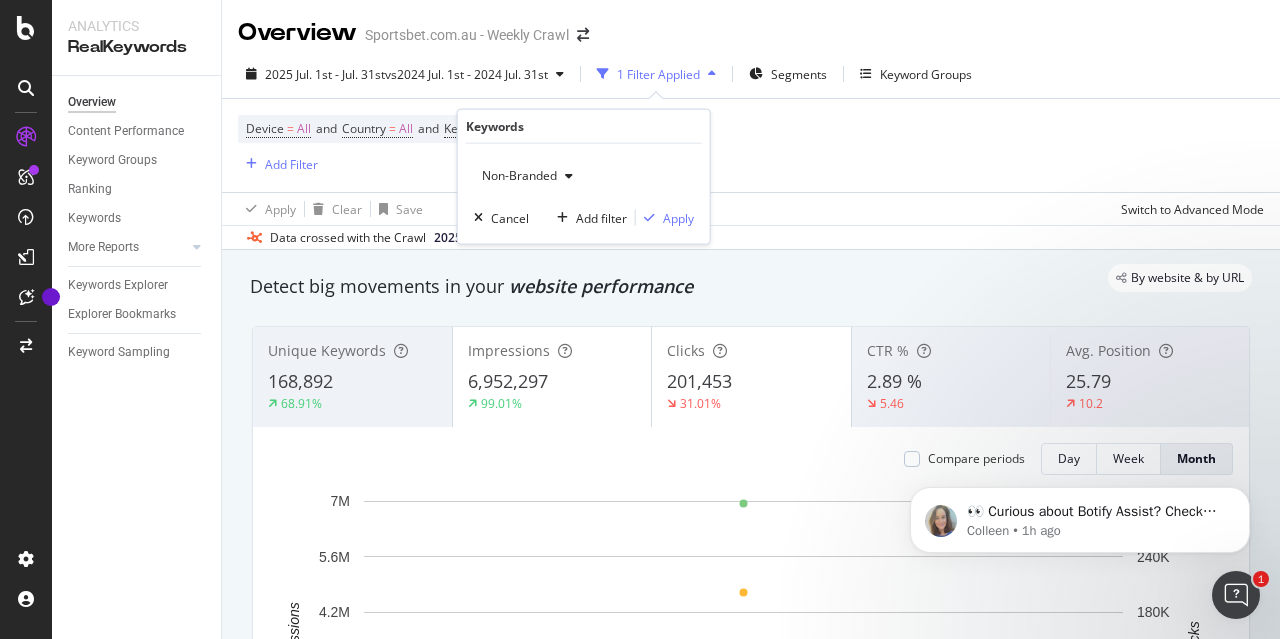 click on "Non-Branded" at bounding box center [515, 175] 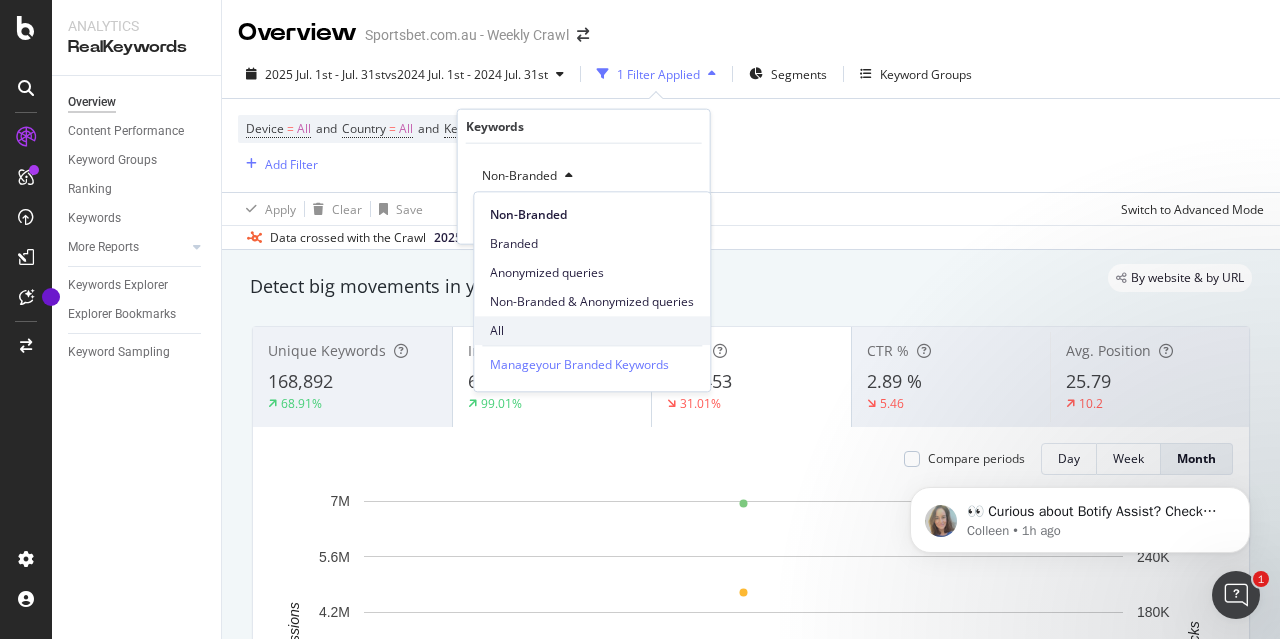 click on "All" at bounding box center [592, 331] 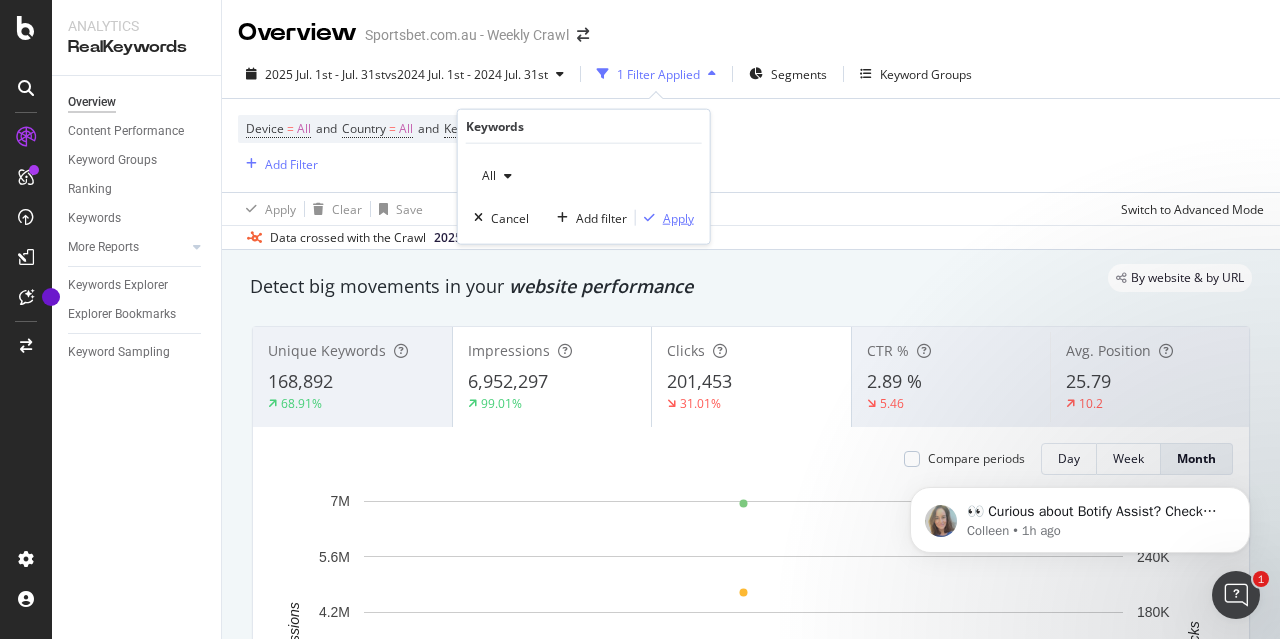 click on "Apply" at bounding box center [678, 217] 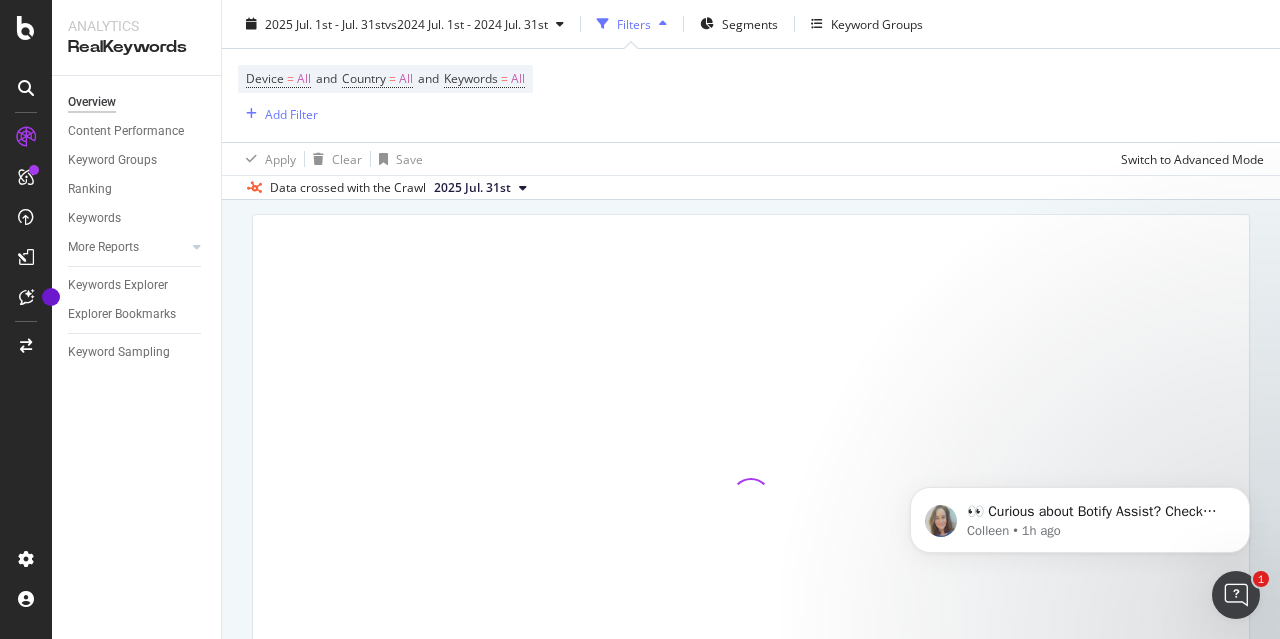 scroll, scrollTop: 200, scrollLeft: 0, axis: vertical 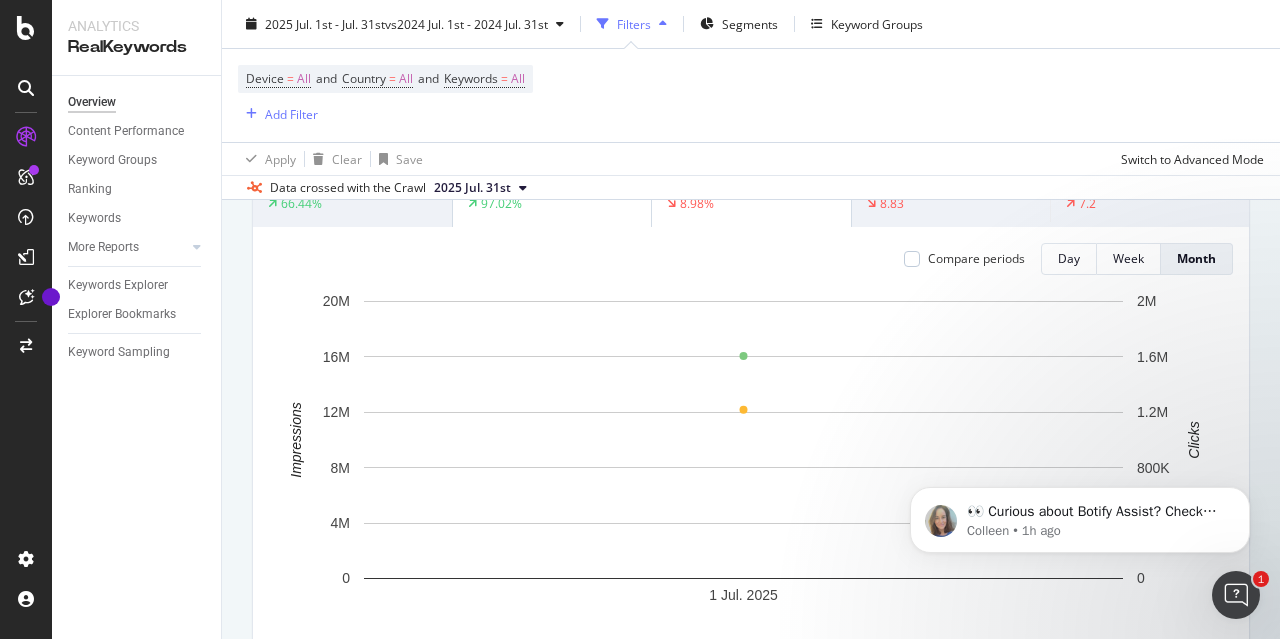 click on "Overview Content Performance Keyword Groups Ranking Keywords More Reports Countries Devices Content Structure Keywords Explorer Explorer Bookmarks Keyword Sampling" at bounding box center (136, 357) 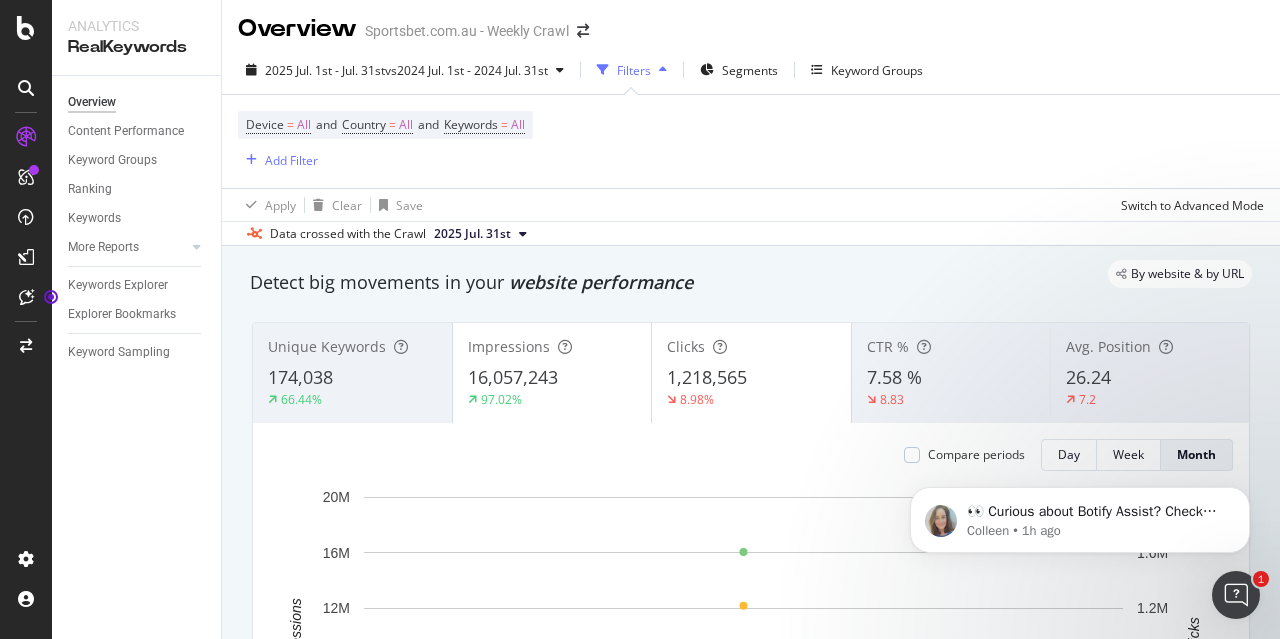 scroll, scrollTop: 0, scrollLeft: 0, axis: both 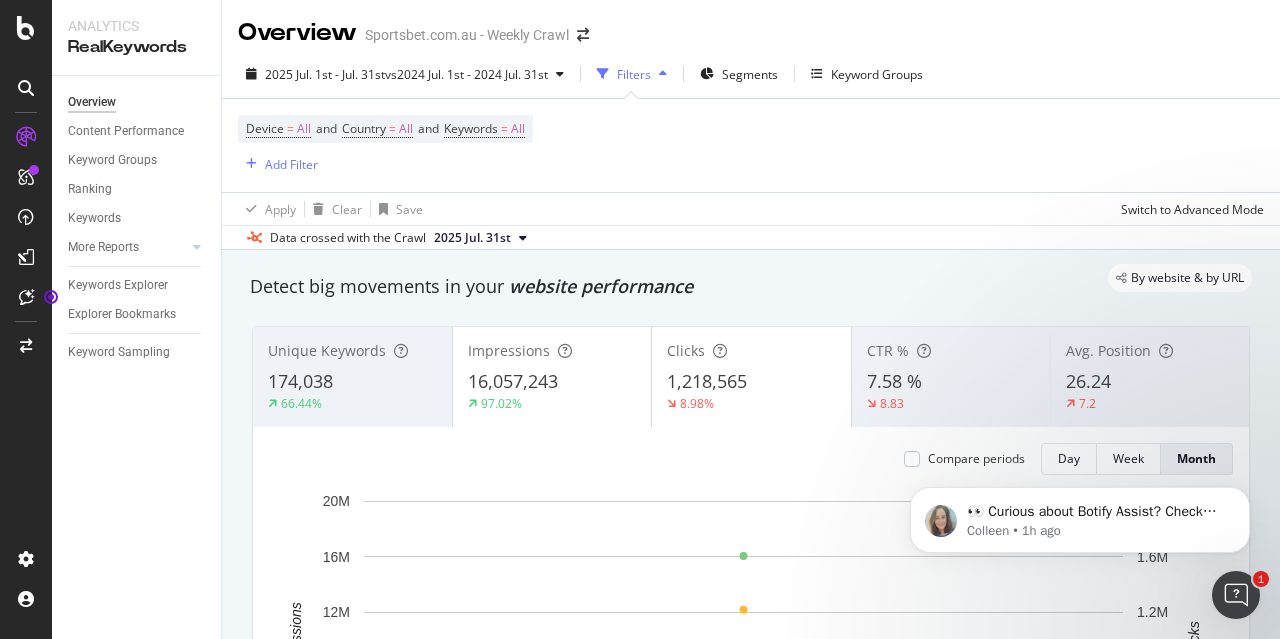 drag, startPoint x: 645, startPoint y: 149, endPoint x: 605, endPoint y: 142, distance: 40.60788 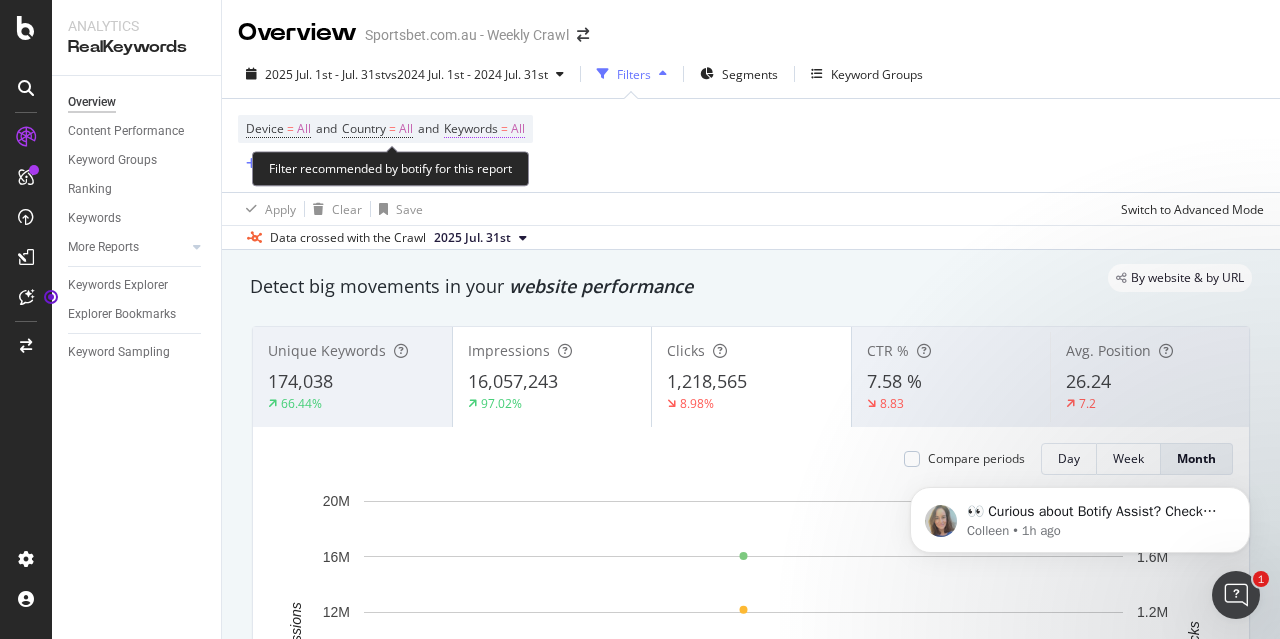 click on "Keywords   =     All" at bounding box center [484, 129] 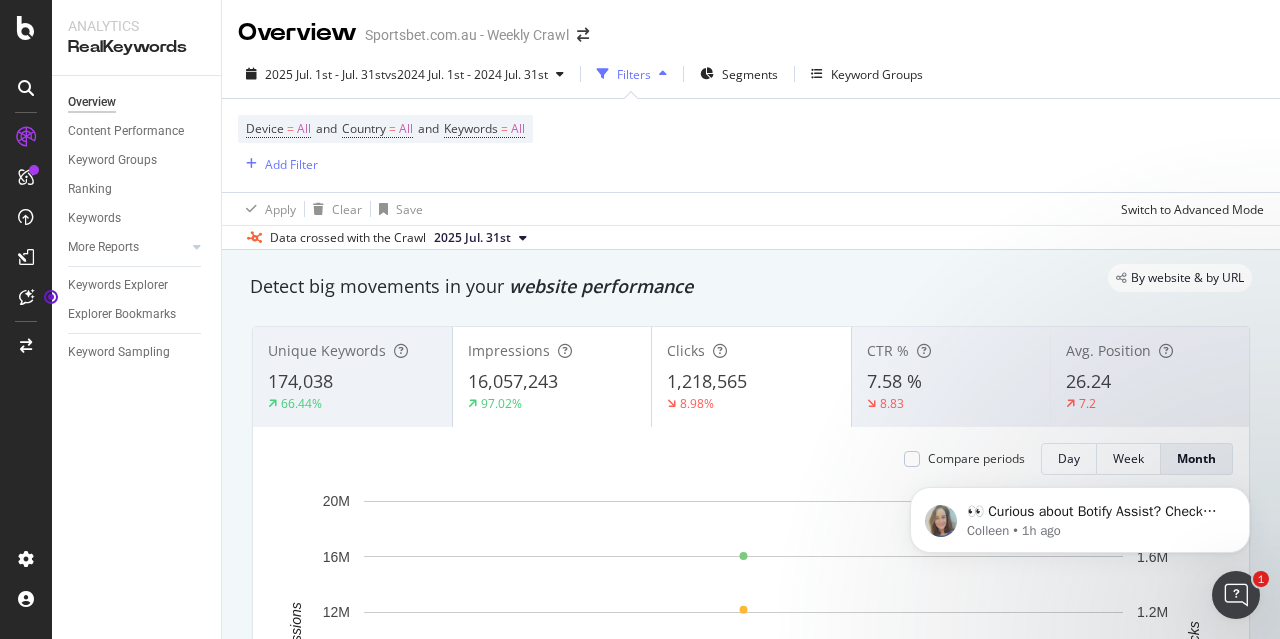 click on "By website & by URL Detect big movements in your   website performance Unique Keywords 174,038 66.44% Impressions 16,057,243 97.02% Clicks 1,218,565 8.98% CTR % 7.58 % 8.83 Avg. Position 26.24 7.2 Compare periods Day Week Month 1 Jul. 2025 0 4M 8M 12M 16M 20M 0 400K 800K 1.2M 1.6M 2M Impressions Clicks Date Impressions Clicks Jul. 2025 16,057,243 1,218,565 2M Impressions Clicks Customize Chart in Explorer Investigate your changes in keyword performance Hypotheses to Investigate - Over Time Seasonality Branded Keywords Device Top newpagetype Level 1 Top Keywords Current: 2025 Jul. 1st  -   2025 Jul. 31st vs  Compared : 2024 Jul. 2nd  -   2024 Aug. 1st Day Week Month Clicks 1 Jul. 2025 0 200K 400K 600K 800K 1M 1.2M 1.4M Clicks Date Clicks  Compared Clicks Jul. 2025 1,218,565 1,311,071 1.4M Clicks  Compared Clicks Customize Chart in Explorer Improve Rankings See content-related business metrics focused on your relevant scope with actionable insights in the   Content Performance dashboard. Click Potential +496K 1" at bounding box center [751, 2153] 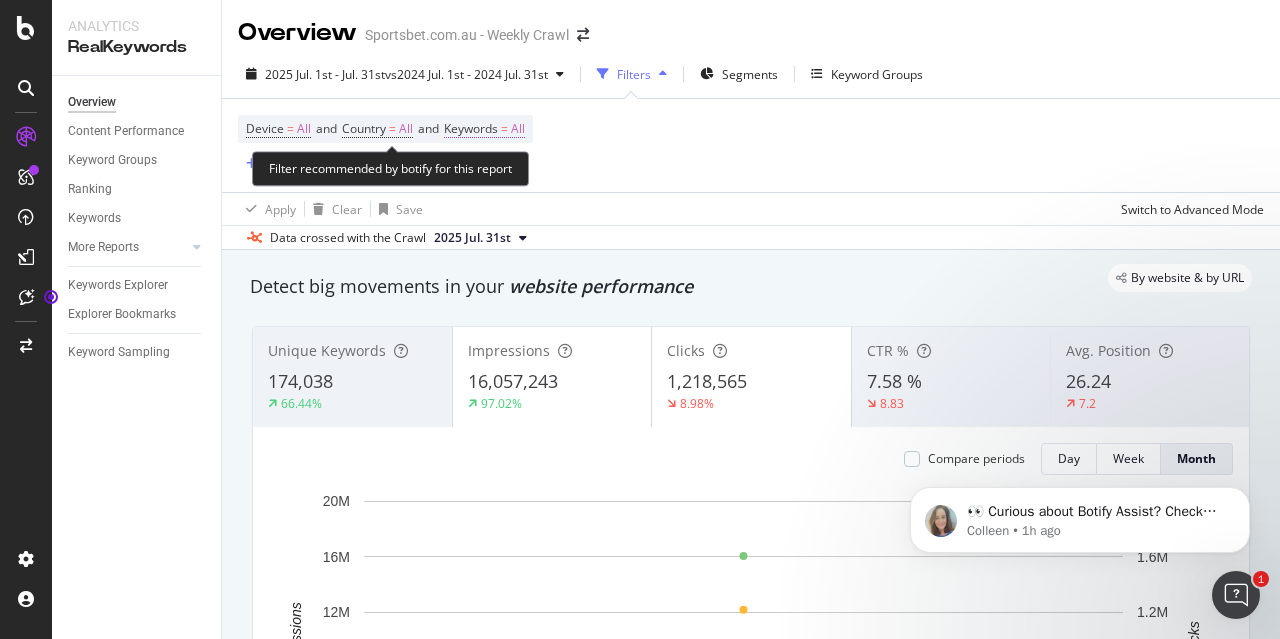 click on "All" at bounding box center [518, 129] 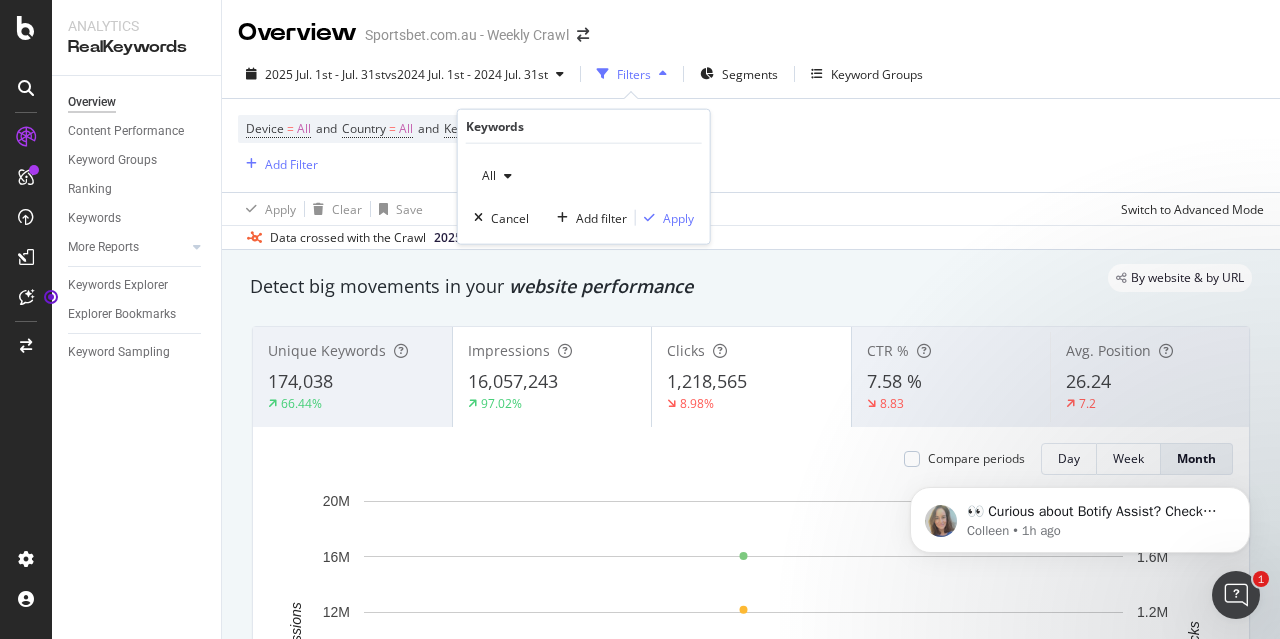 click on "All" at bounding box center (497, 176) 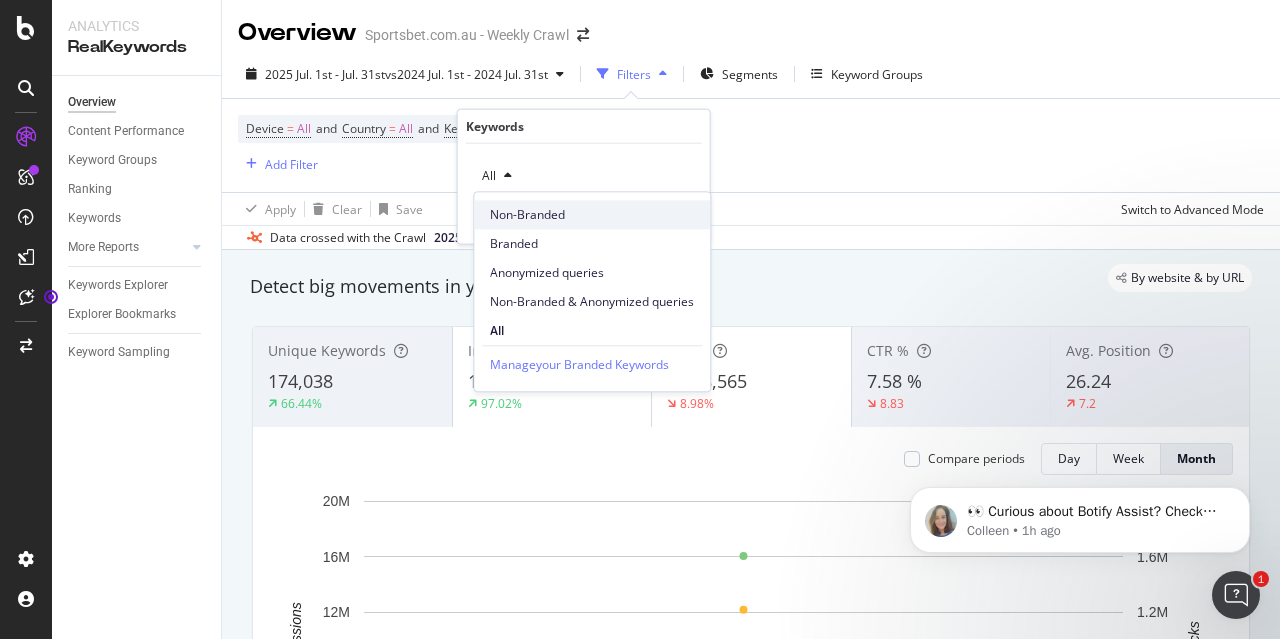 click on "Non-Branded" at bounding box center [592, 215] 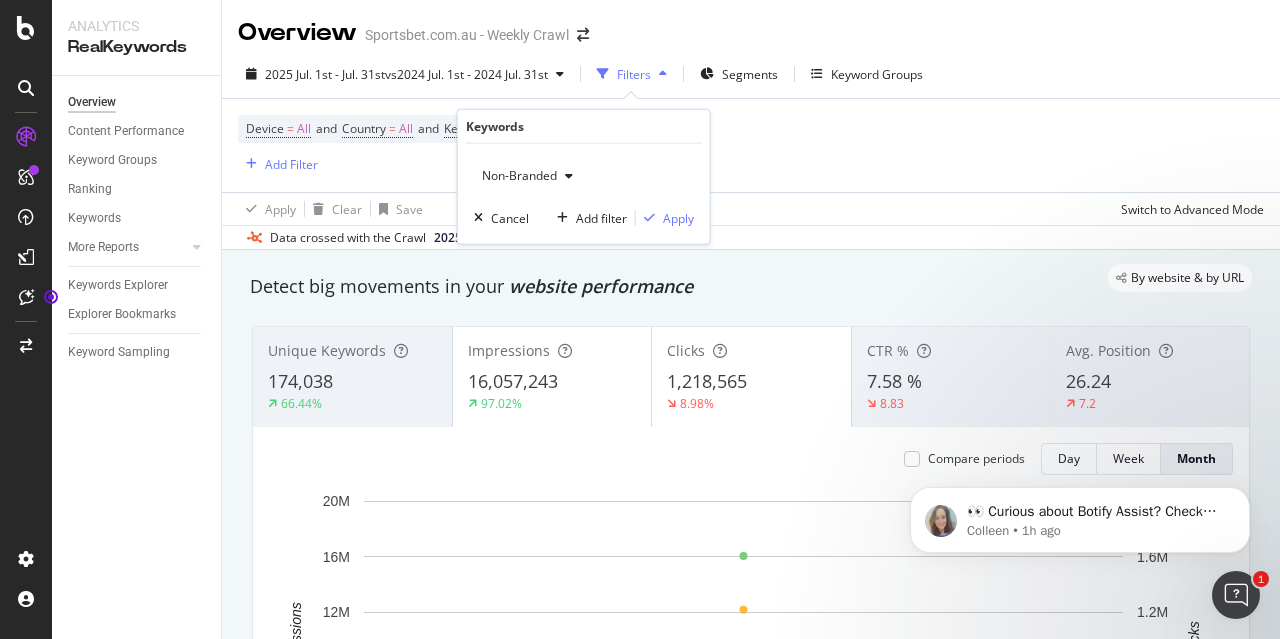 click on "Non-Branded Cancel Add filter Apply" at bounding box center [584, 194] 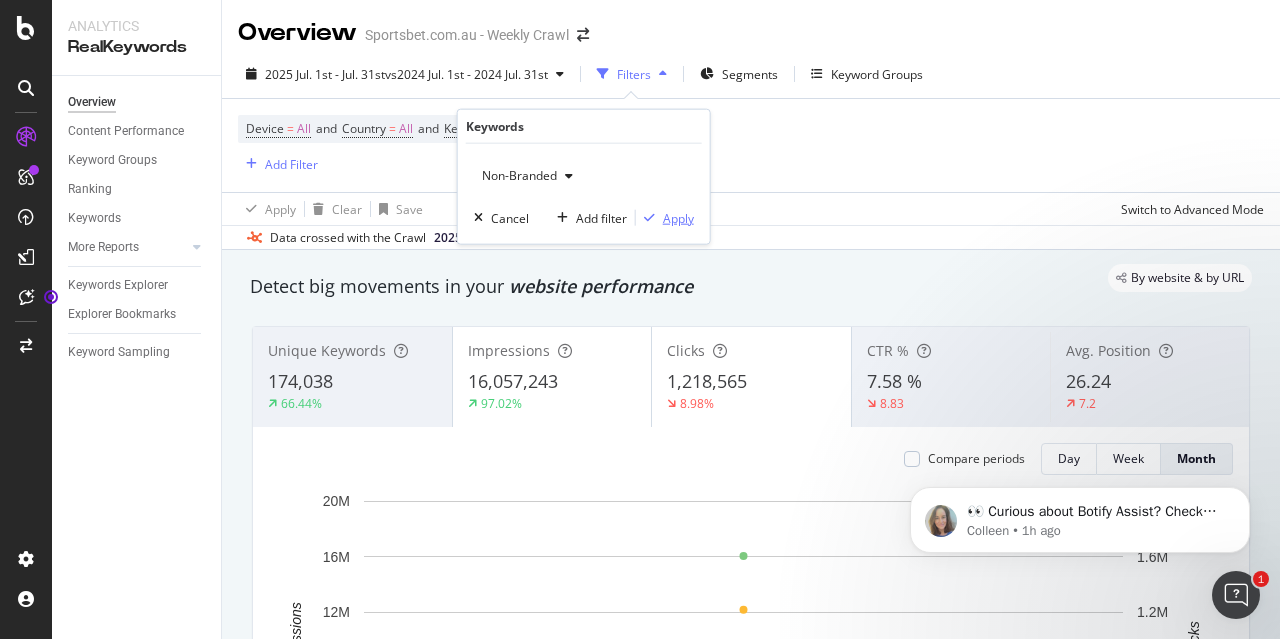 click on "Apply" at bounding box center (678, 217) 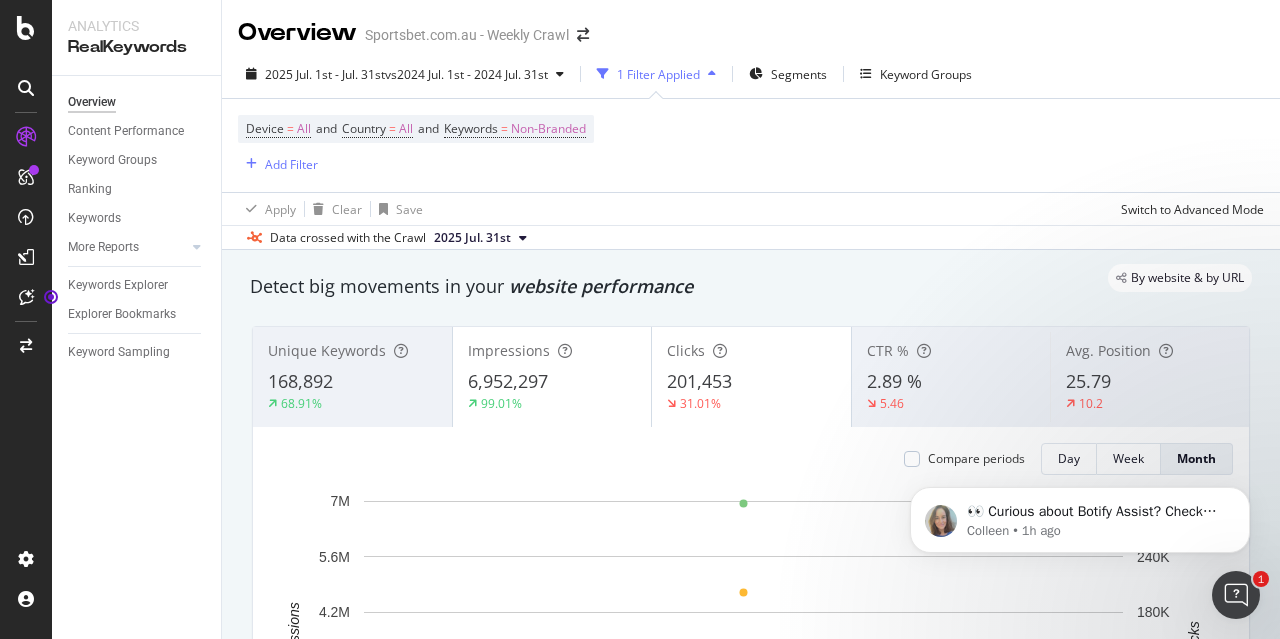 click on "Device   =     All  and  Country   =     All  and  Keywords   =     Non-Branded Add Filter" at bounding box center [751, 145] 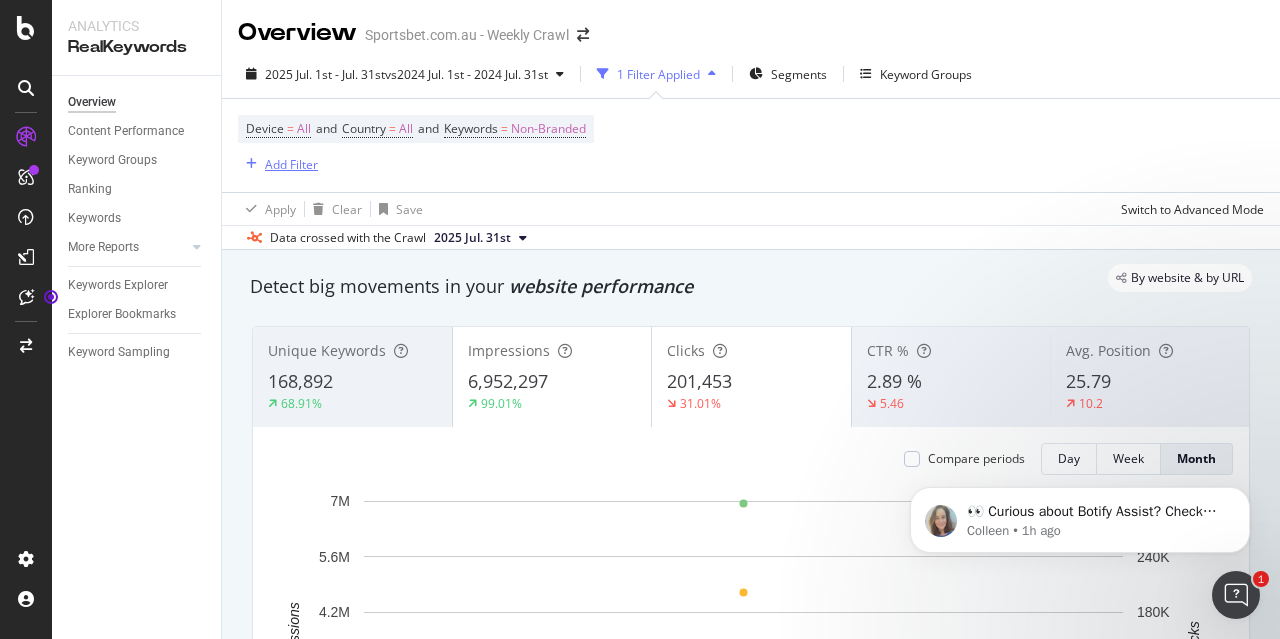 click on "Add Filter" at bounding box center (291, 164) 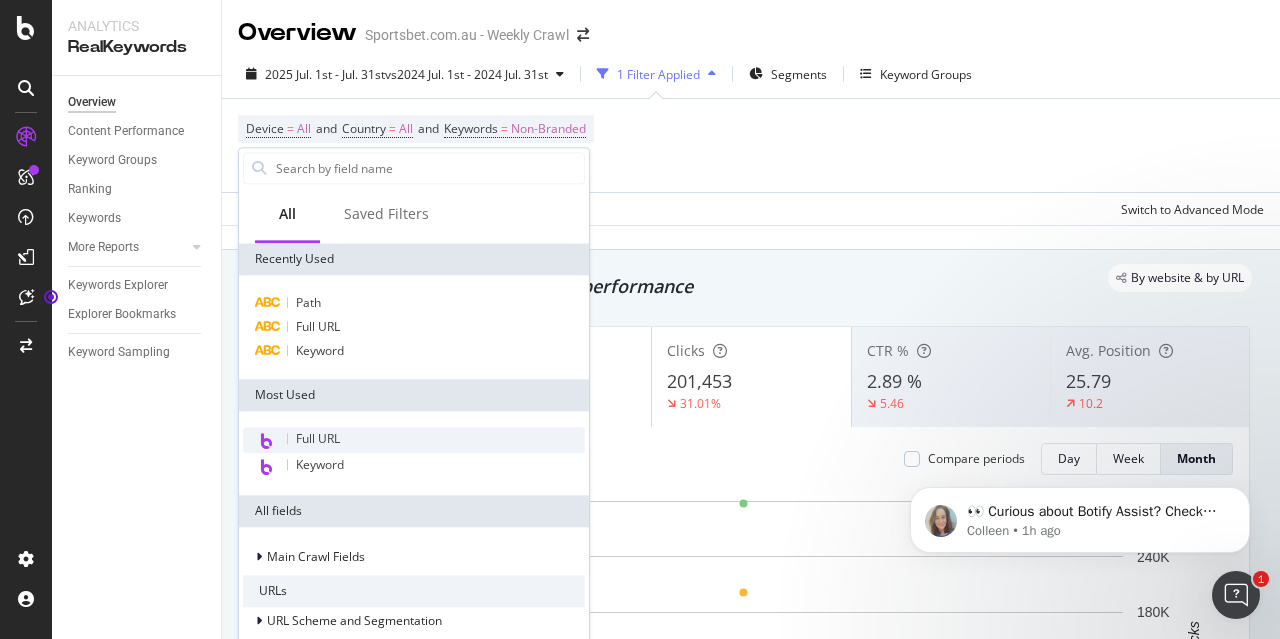 click on "Full URL" at bounding box center [414, 440] 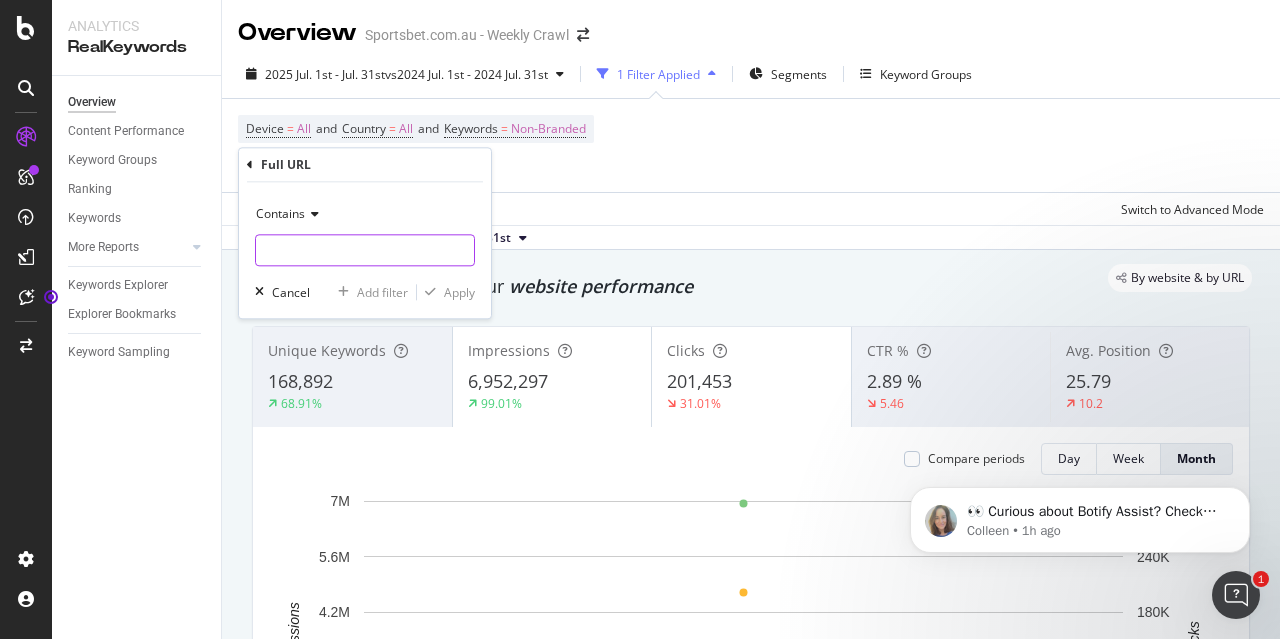 click at bounding box center (365, 250) 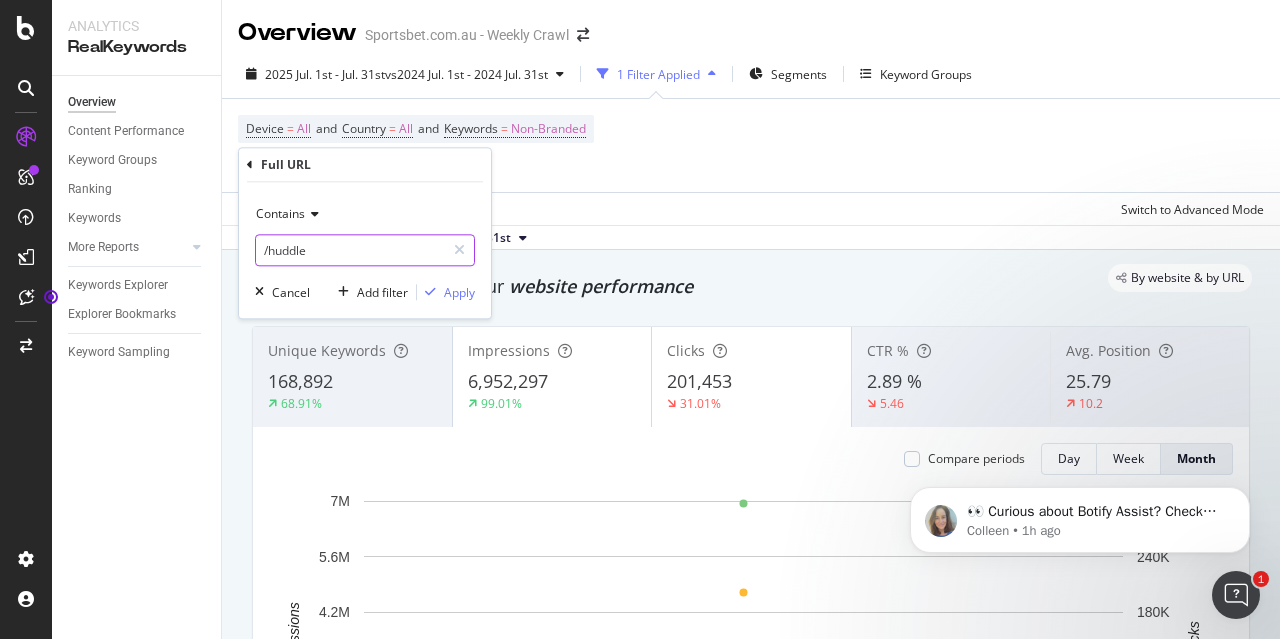 type on "/huddle" 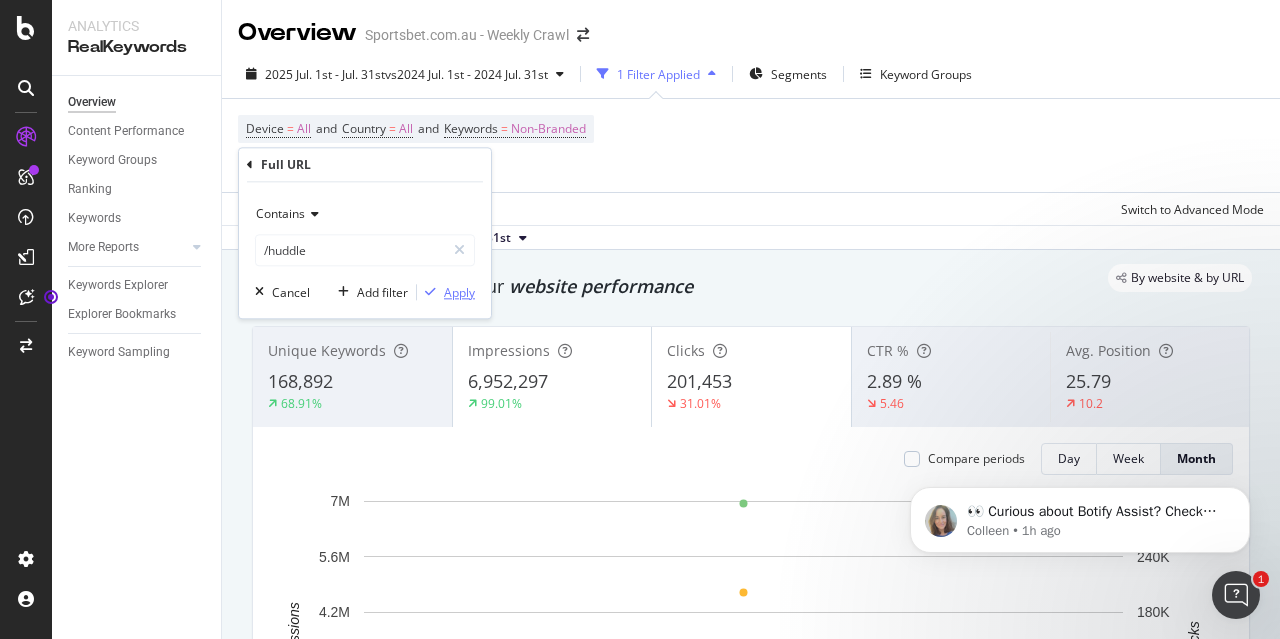 click on "Apply" at bounding box center [459, 292] 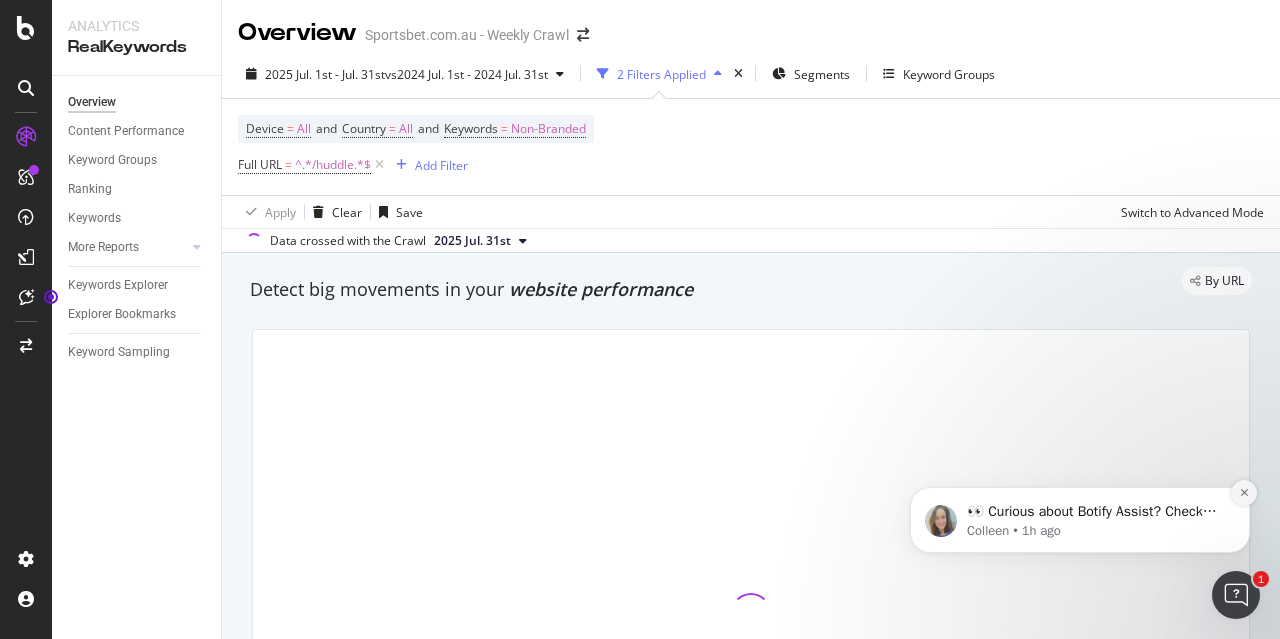 click 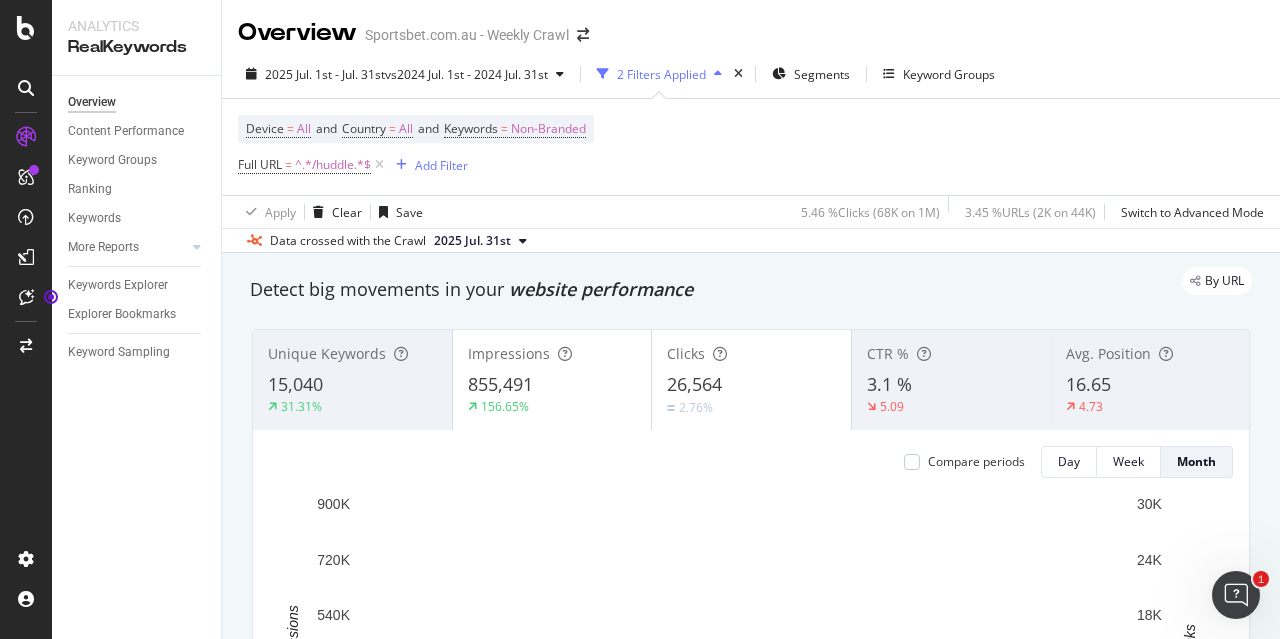 scroll, scrollTop: 100, scrollLeft: 0, axis: vertical 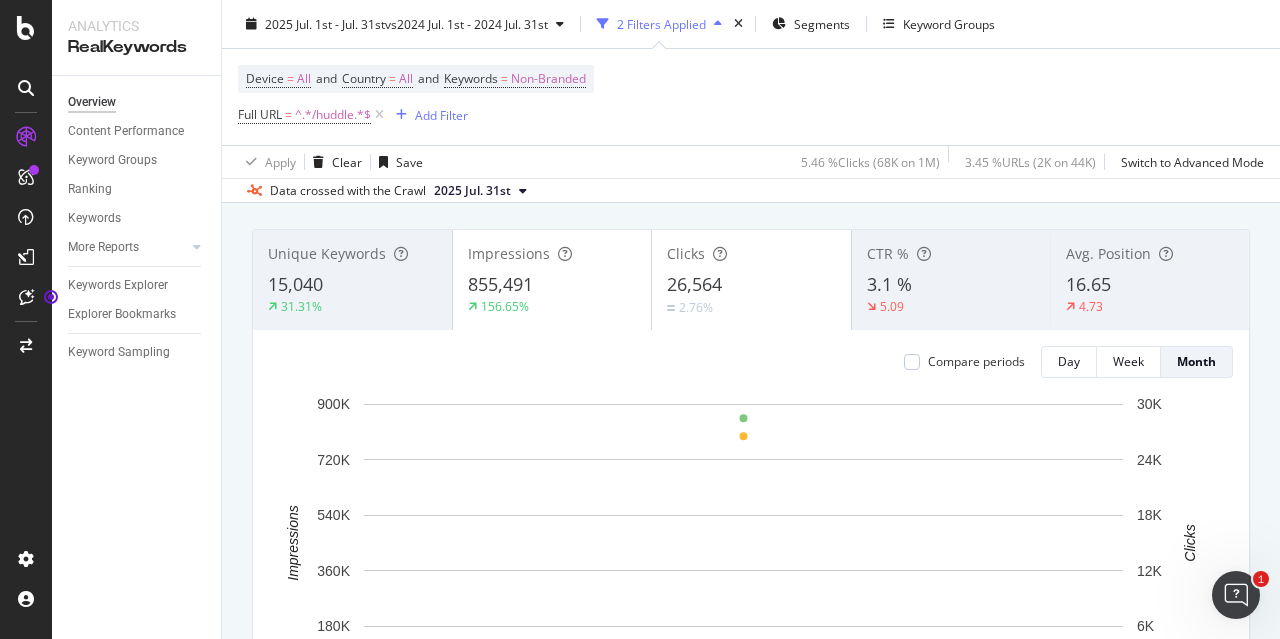 click on "26,564" at bounding box center (694, 284) 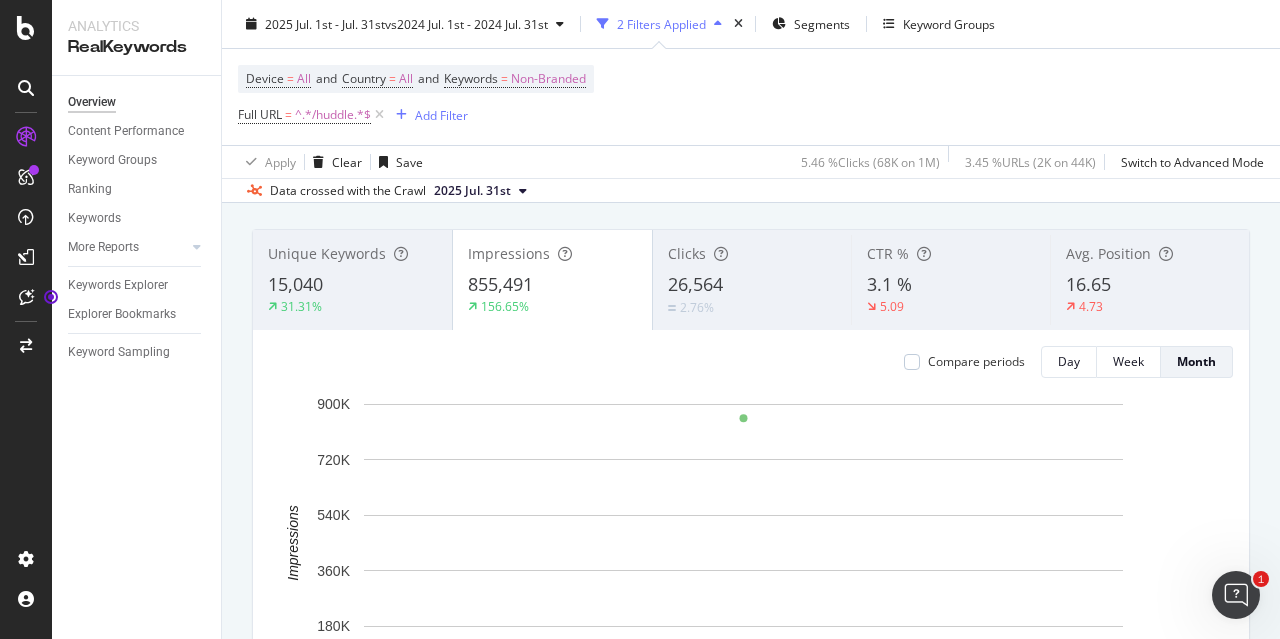 click on "26,564" at bounding box center (752, 285) 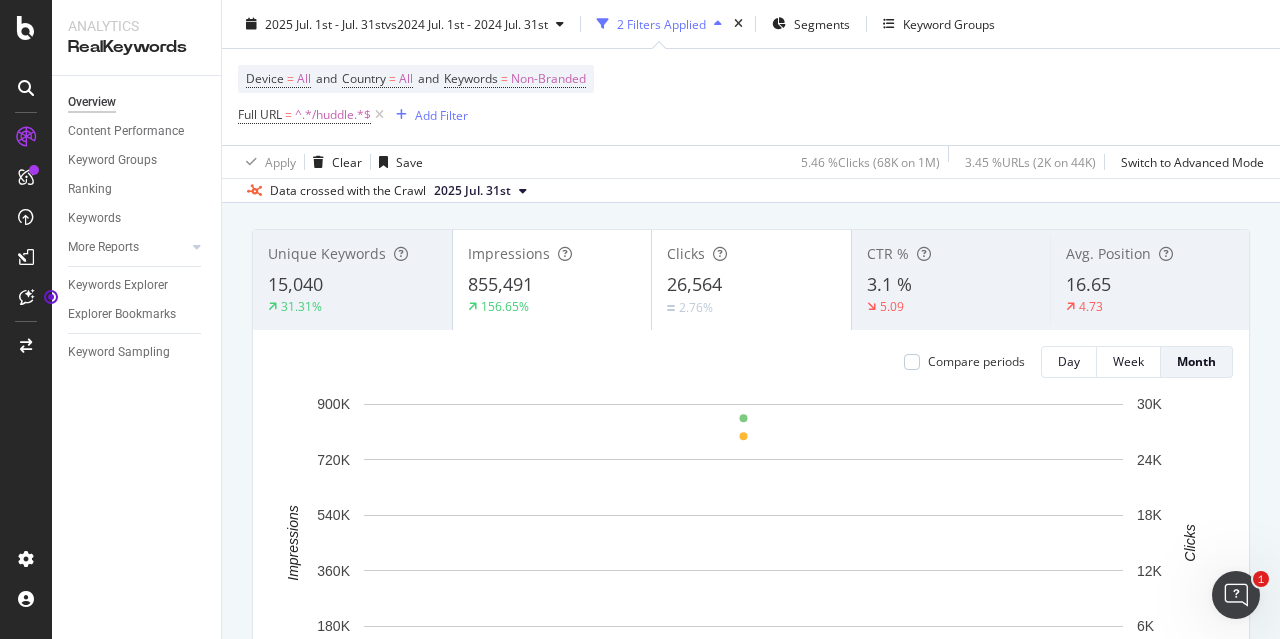 click on "Unique Keywords 15,040 31.31% Impressions 855,491 156.65% Clicks 26,564 2.76% CTR % 3.1 % 5.09 Avg. Position 16.65 4.73 Compare periods Day Week Month 1 Jul. 2025 0 180K 360K 540K 720K 900K 0 6K 12K 18K 24K 30K Impressions Clicks Date Impressions Clicks Jul. 2025 855,491 26,564 30K Impressions Clicks Customize Chart in Explorer" at bounding box center (751, 513) 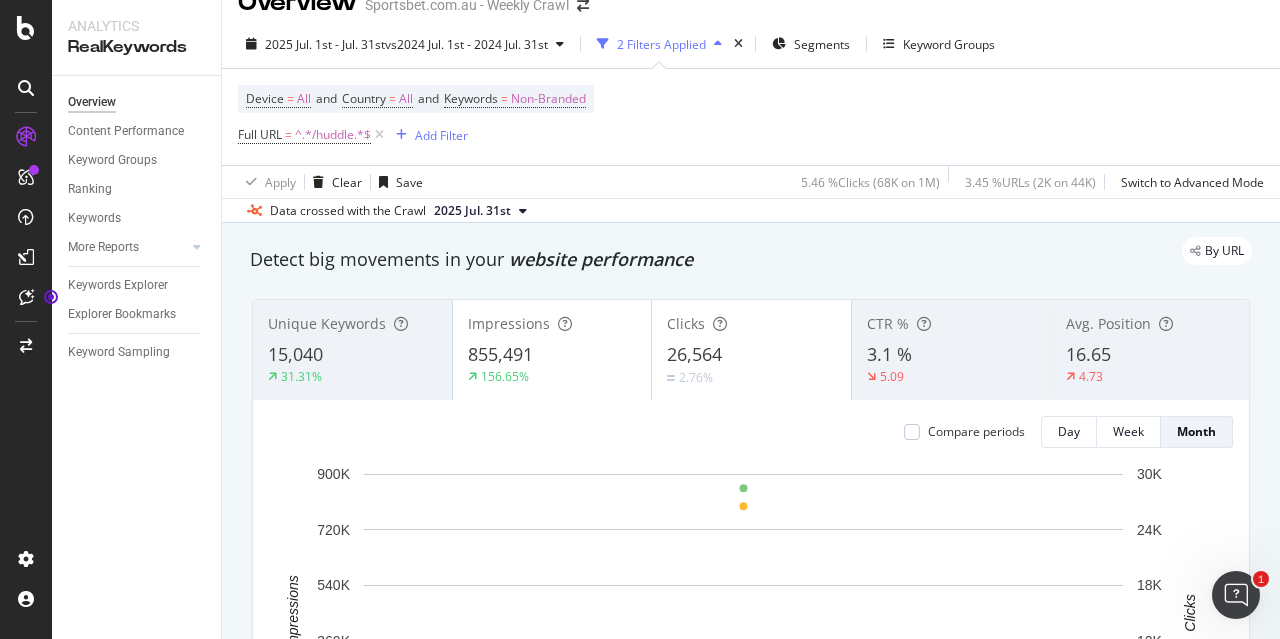 scroll, scrollTop: 0, scrollLeft: 0, axis: both 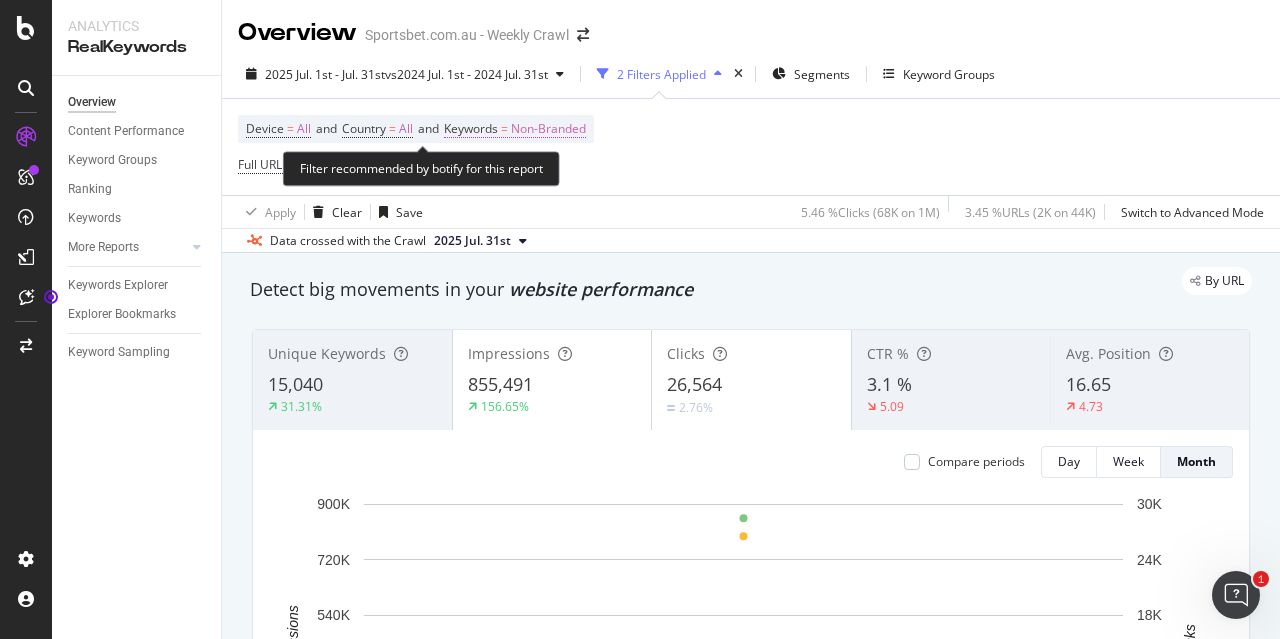 click on "Non-Branded" at bounding box center (548, 129) 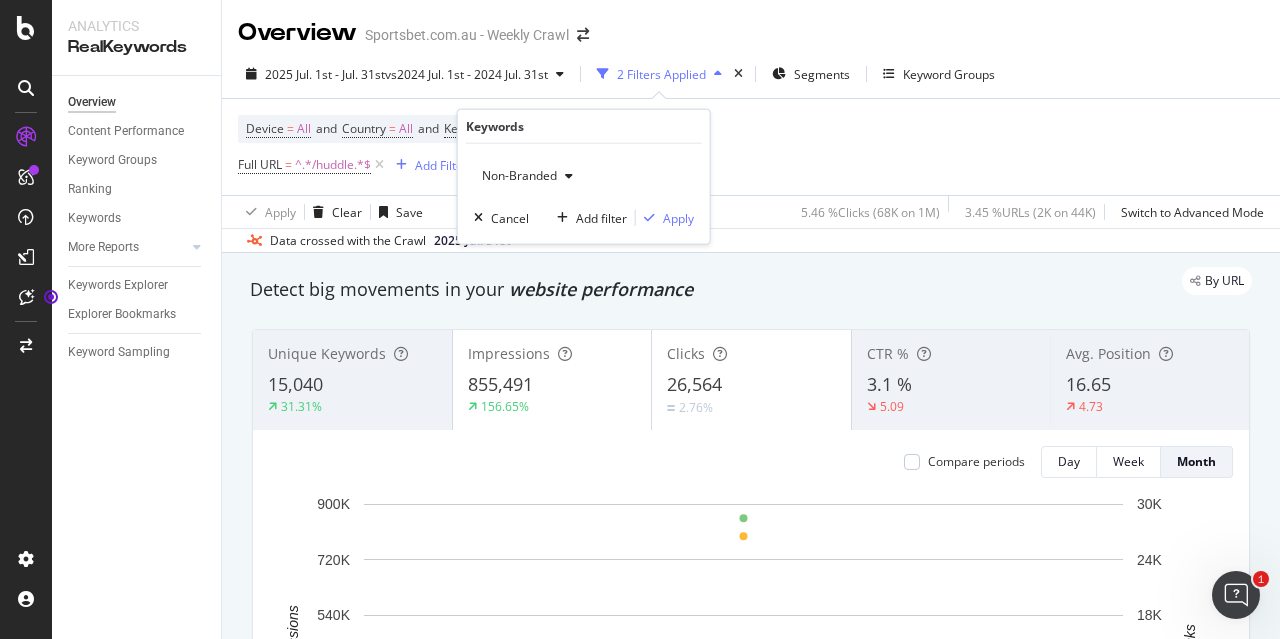 click on "Non-Branded" at bounding box center (515, 175) 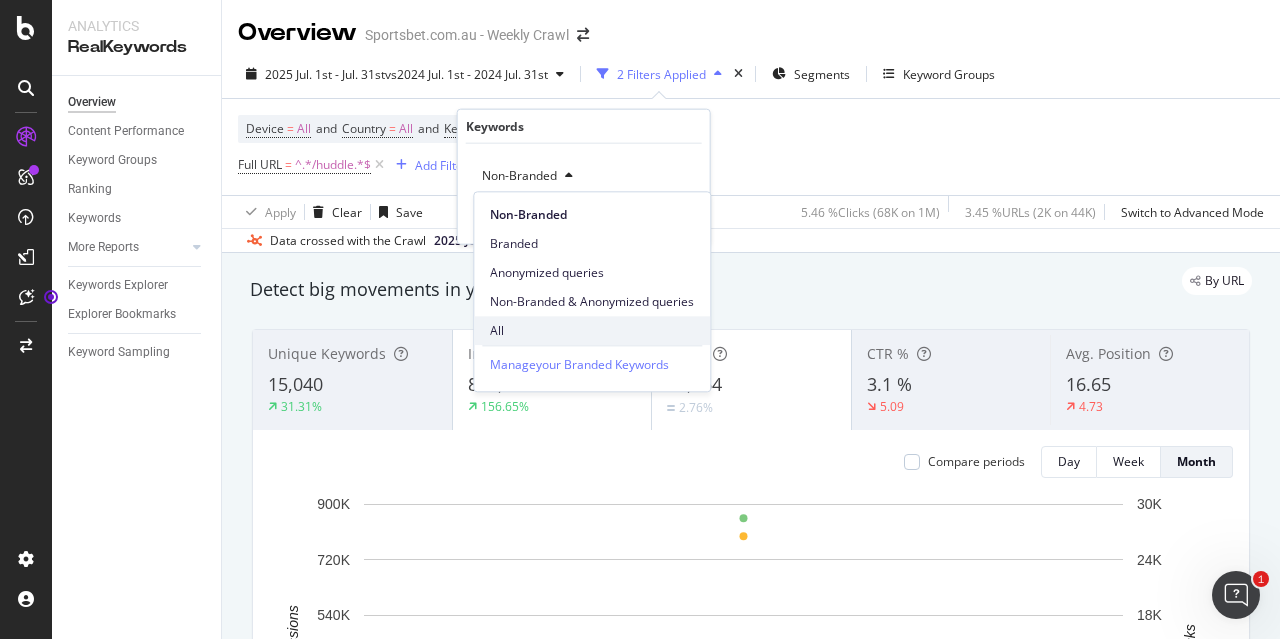 click on "All" at bounding box center [592, 331] 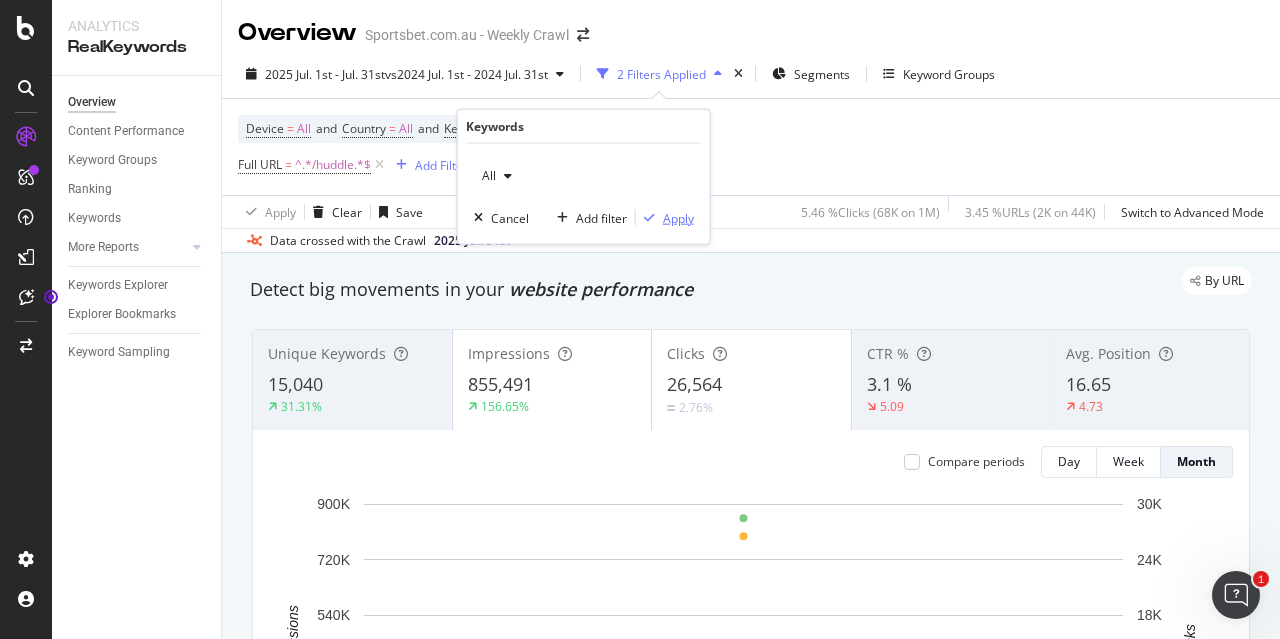 click on "Apply" at bounding box center [678, 217] 